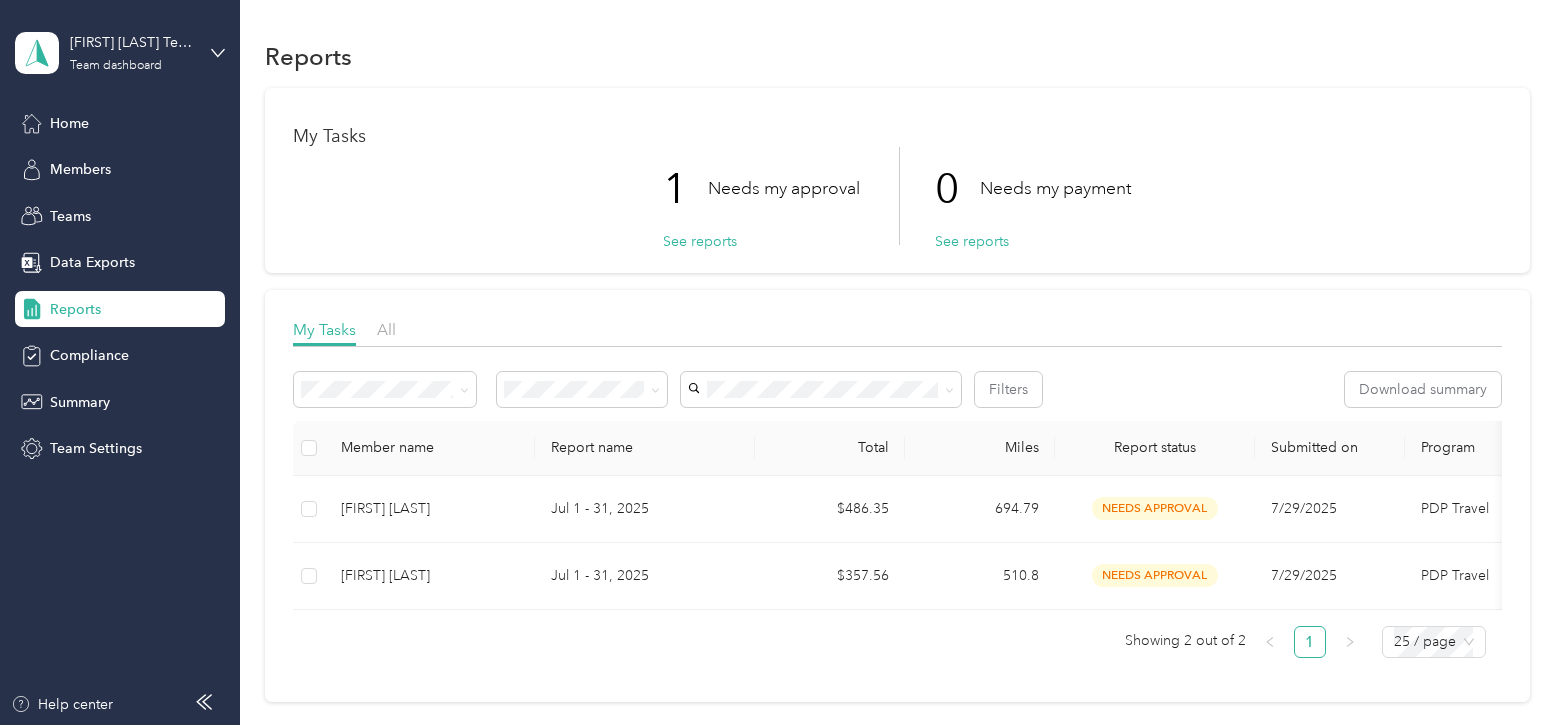 scroll, scrollTop: 0, scrollLeft: 0, axis: both 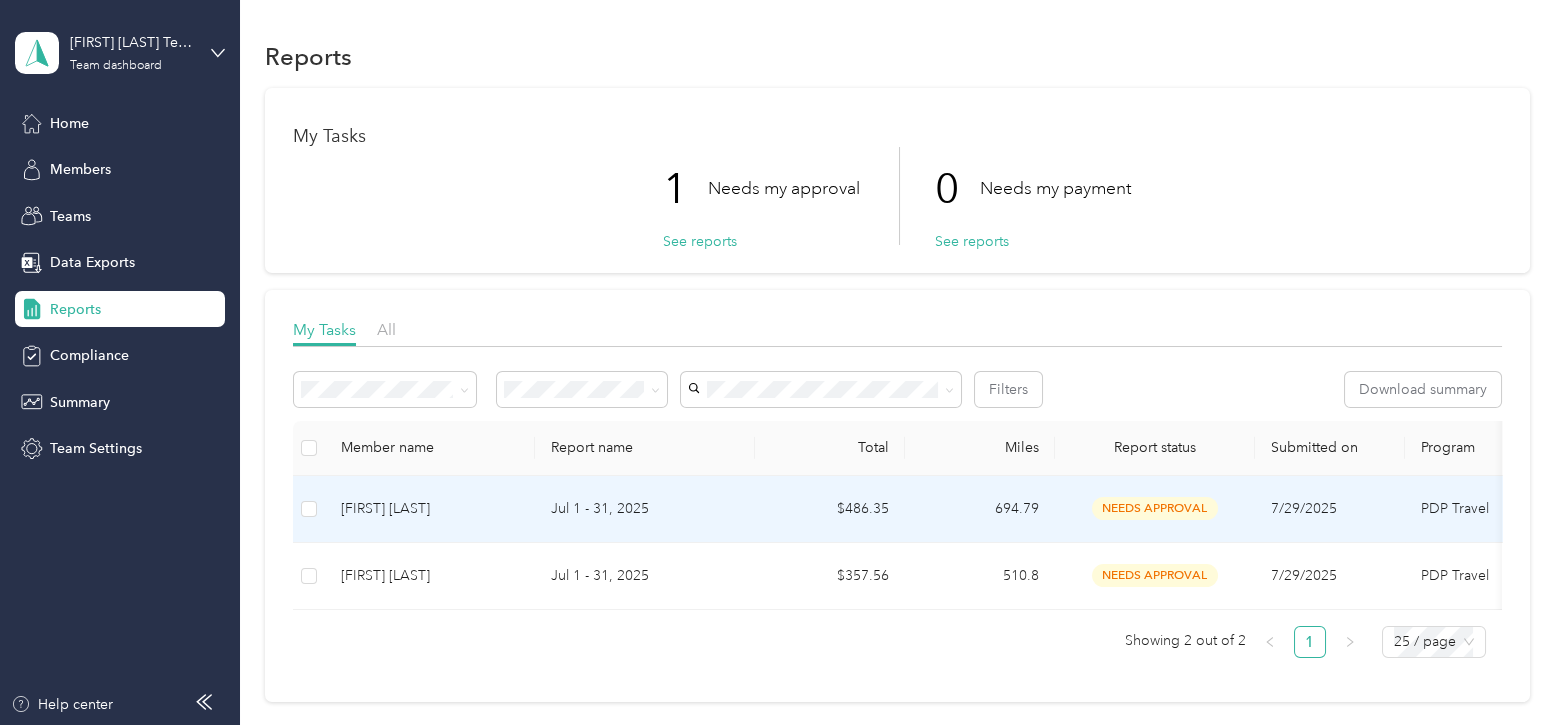 click on "[FIRST] [LAST]" at bounding box center [430, 509] 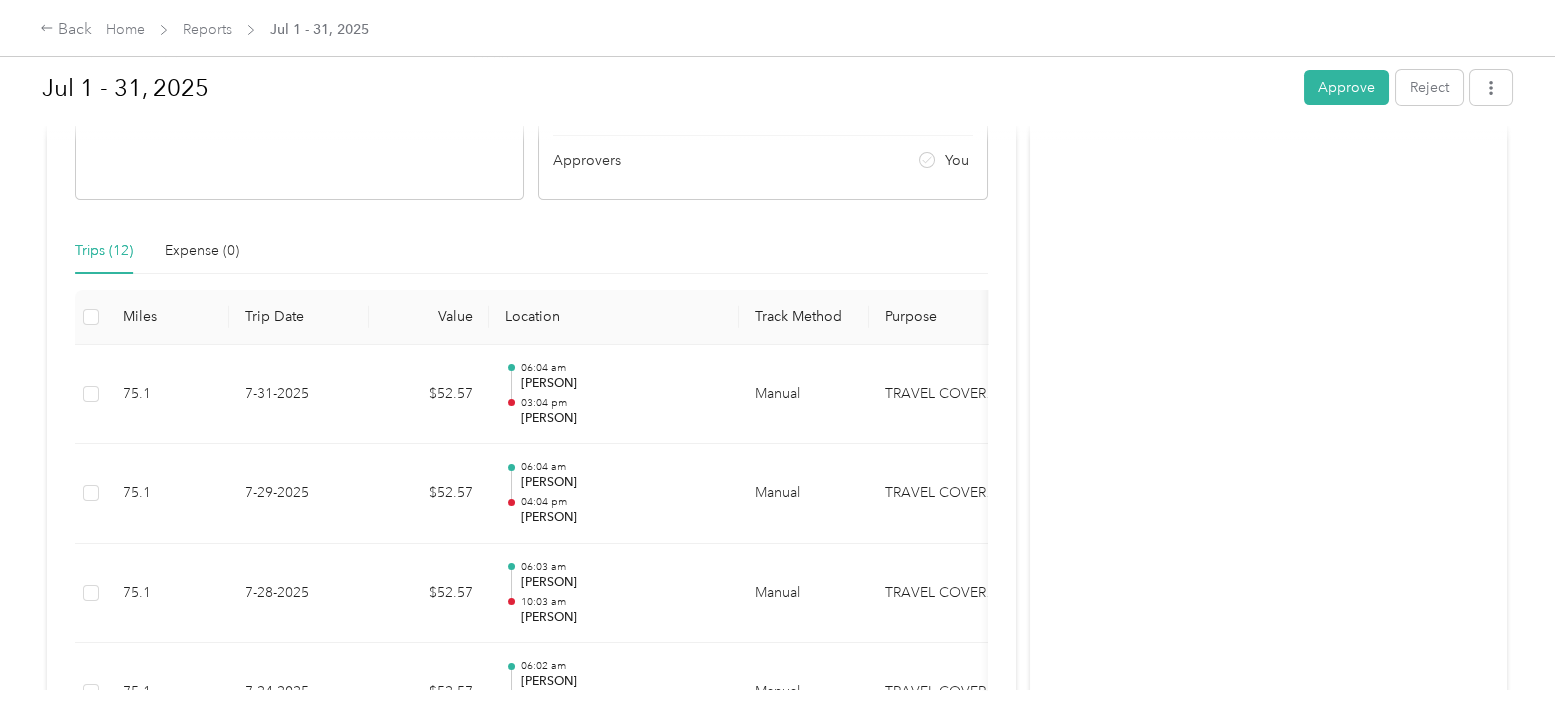 scroll, scrollTop: 400, scrollLeft: 0, axis: vertical 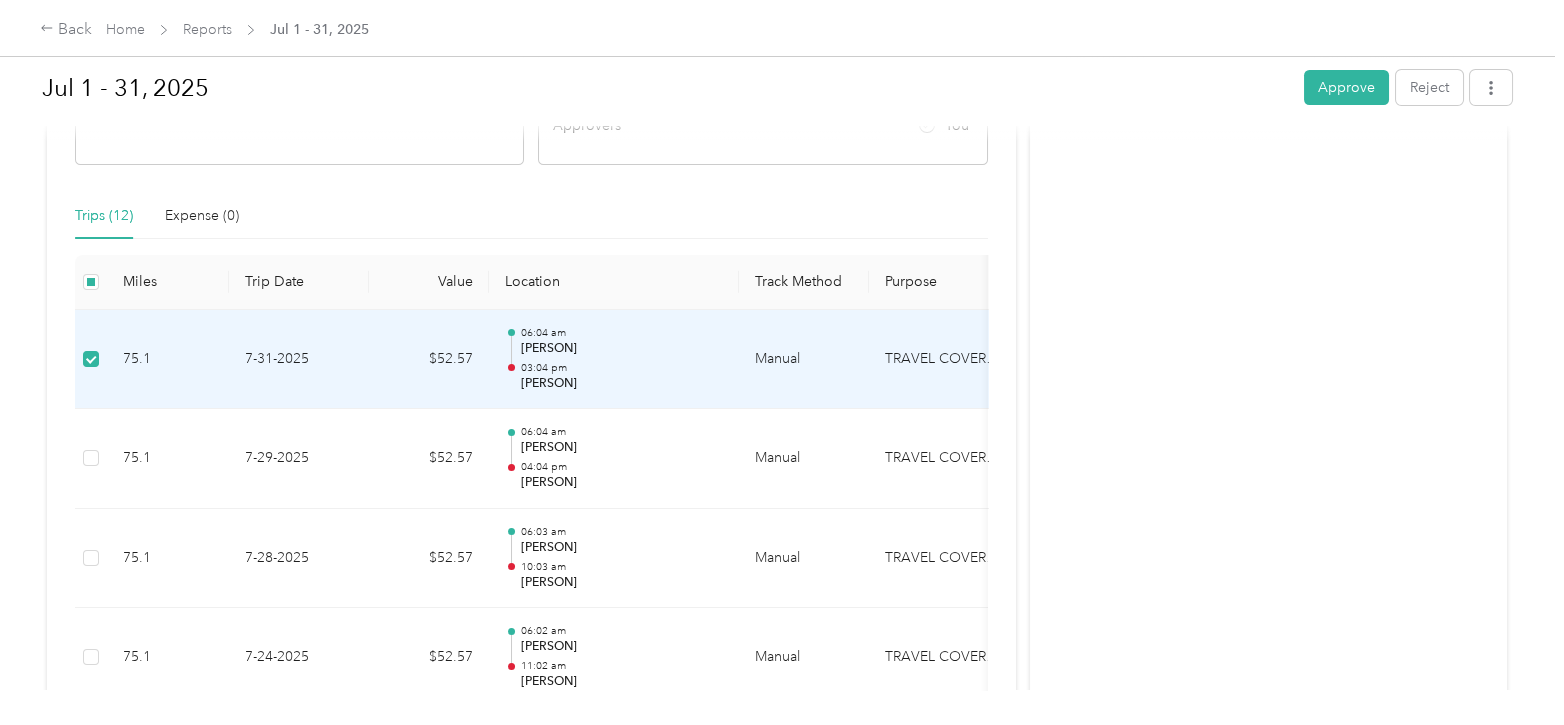 click on "Activity and Comments   Needs approval From [EMAIL] [DATE] at [TIME] [TIMEZONE] Submitted for approval [FIRST] [LAST] [DATE] at [TIME] [TIMEZONE]" at bounding box center [1268, 660] 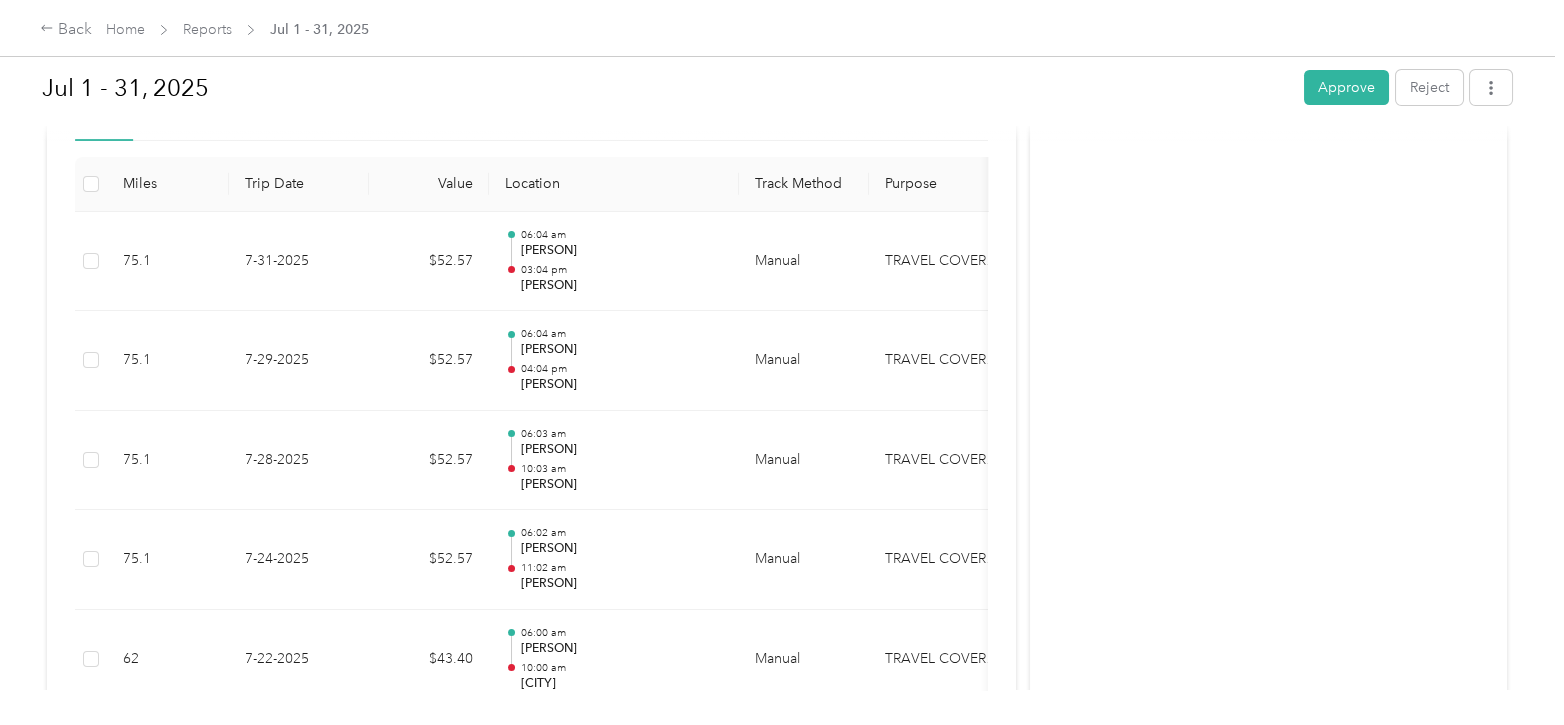scroll, scrollTop: 300, scrollLeft: 0, axis: vertical 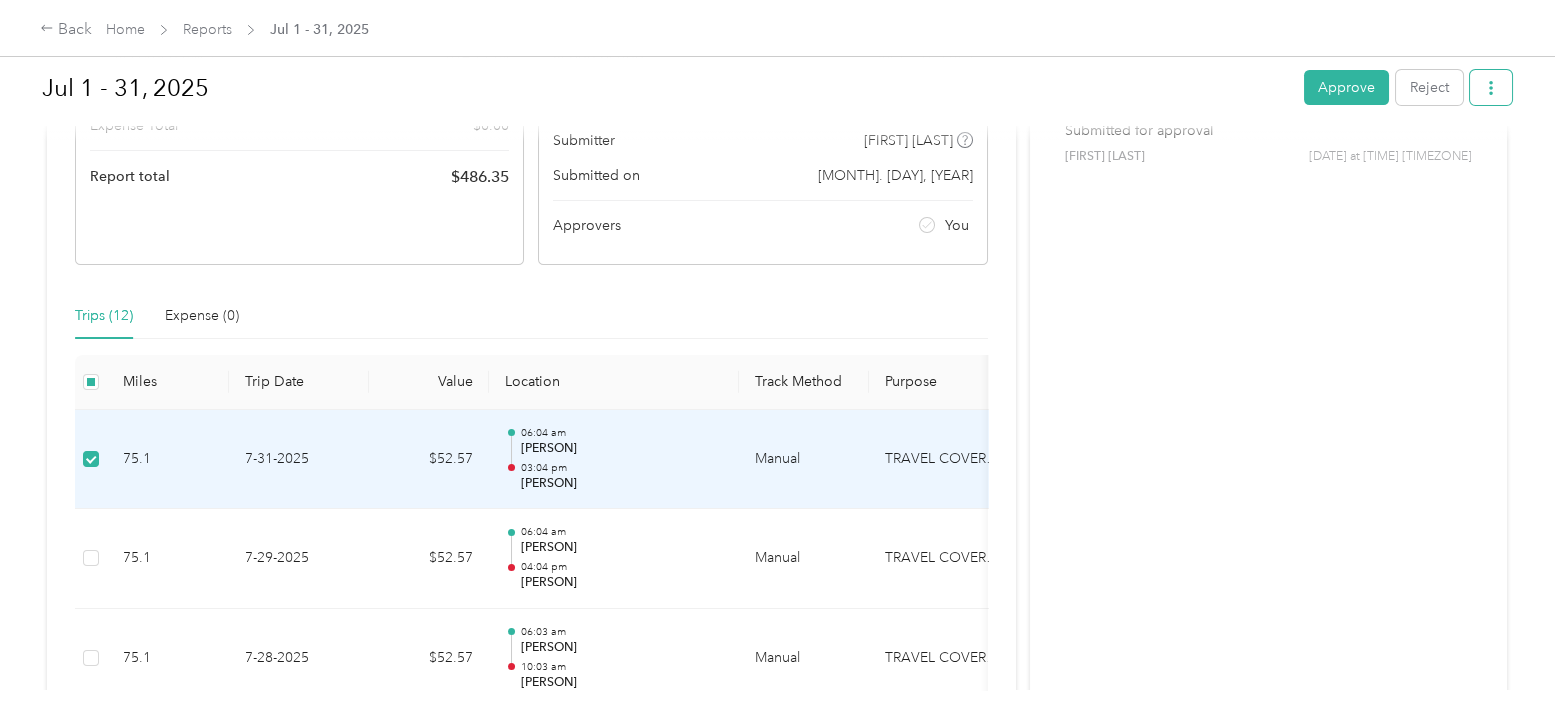 click at bounding box center [1491, 87] 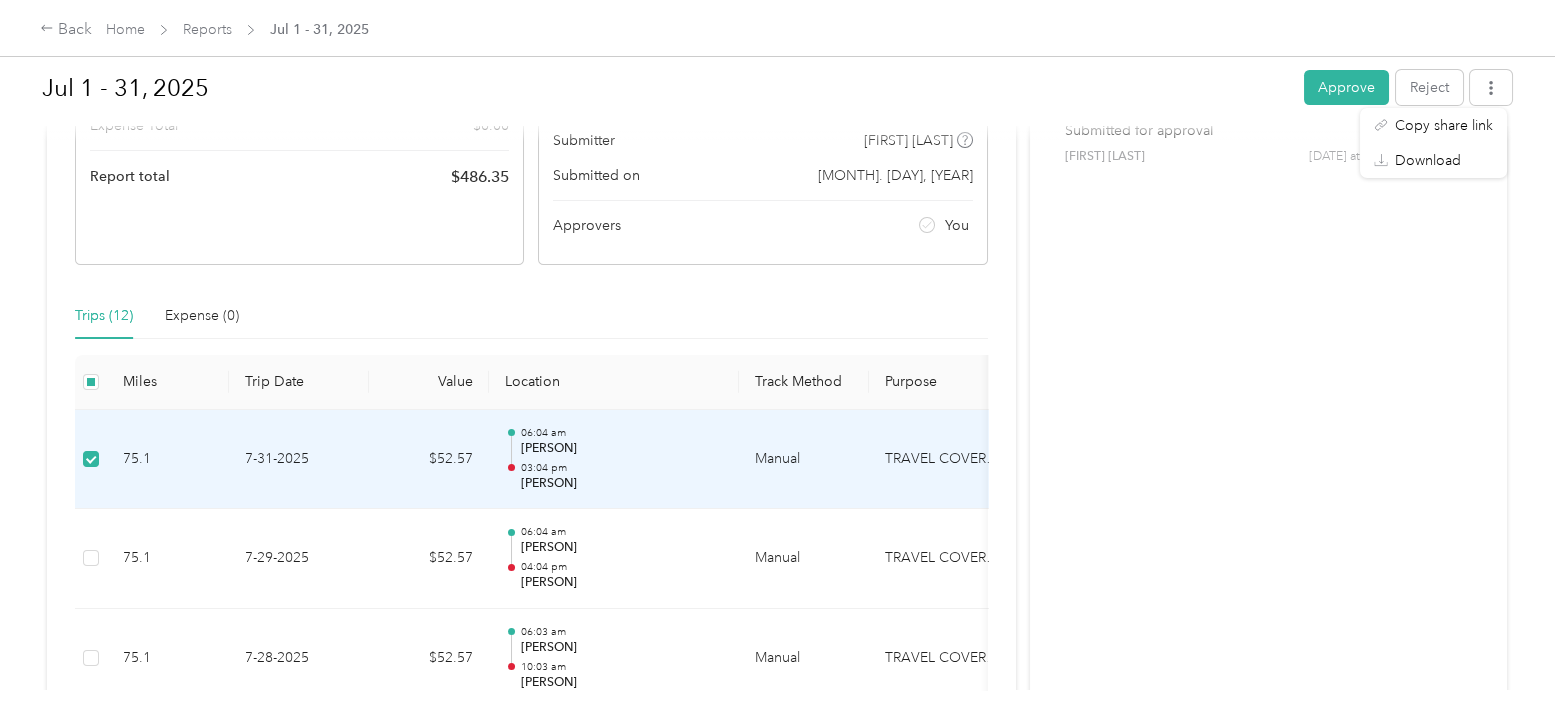 click on "Activity and Comments   Needs approval From [EMAIL] [DATE] at [TIME] [TIMEZONE] Submitted for approval [FIRST] [LAST] [DATE] at [TIME] [TIMEZONE]" at bounding box center [1268, 760] 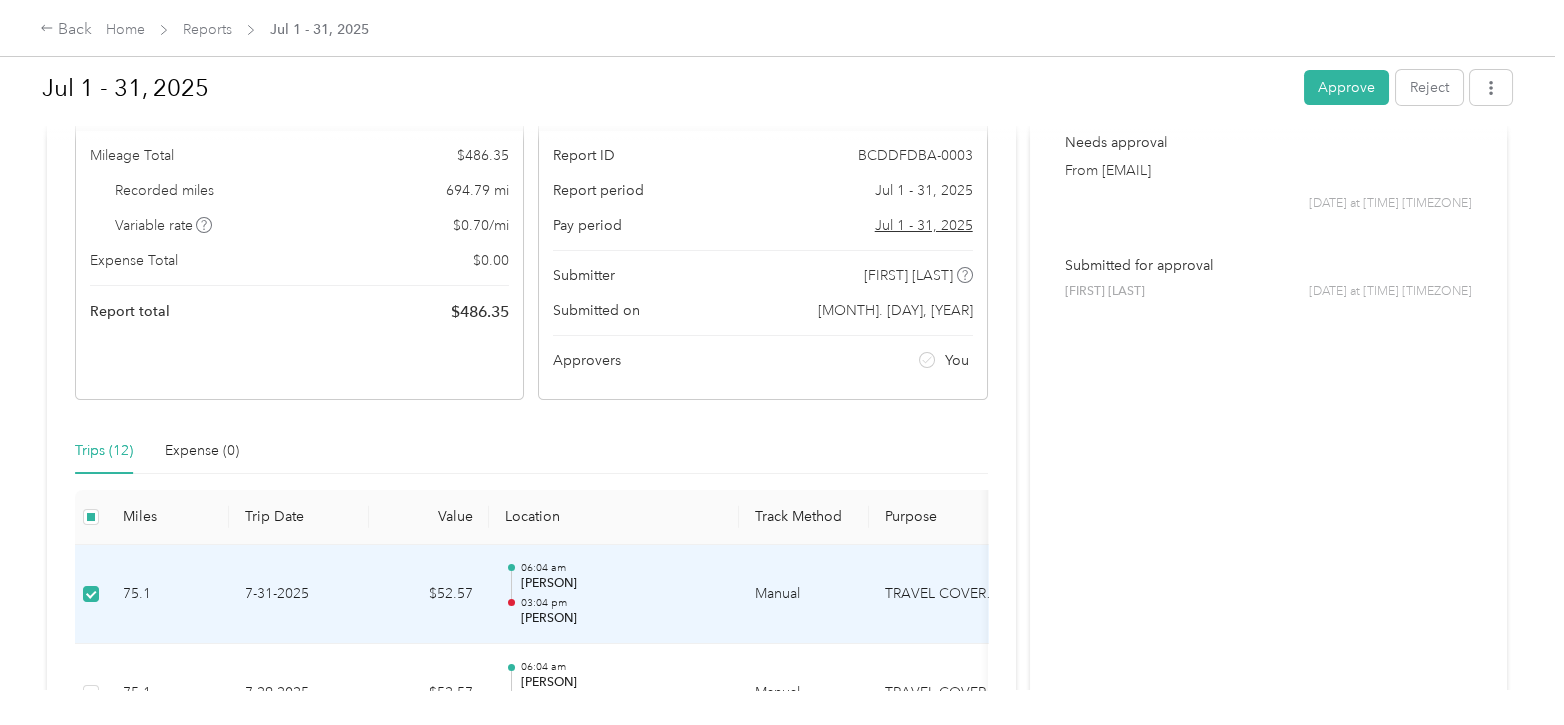 scroll, scrollTop: 200, scrollLeft: 0, axis: vertical 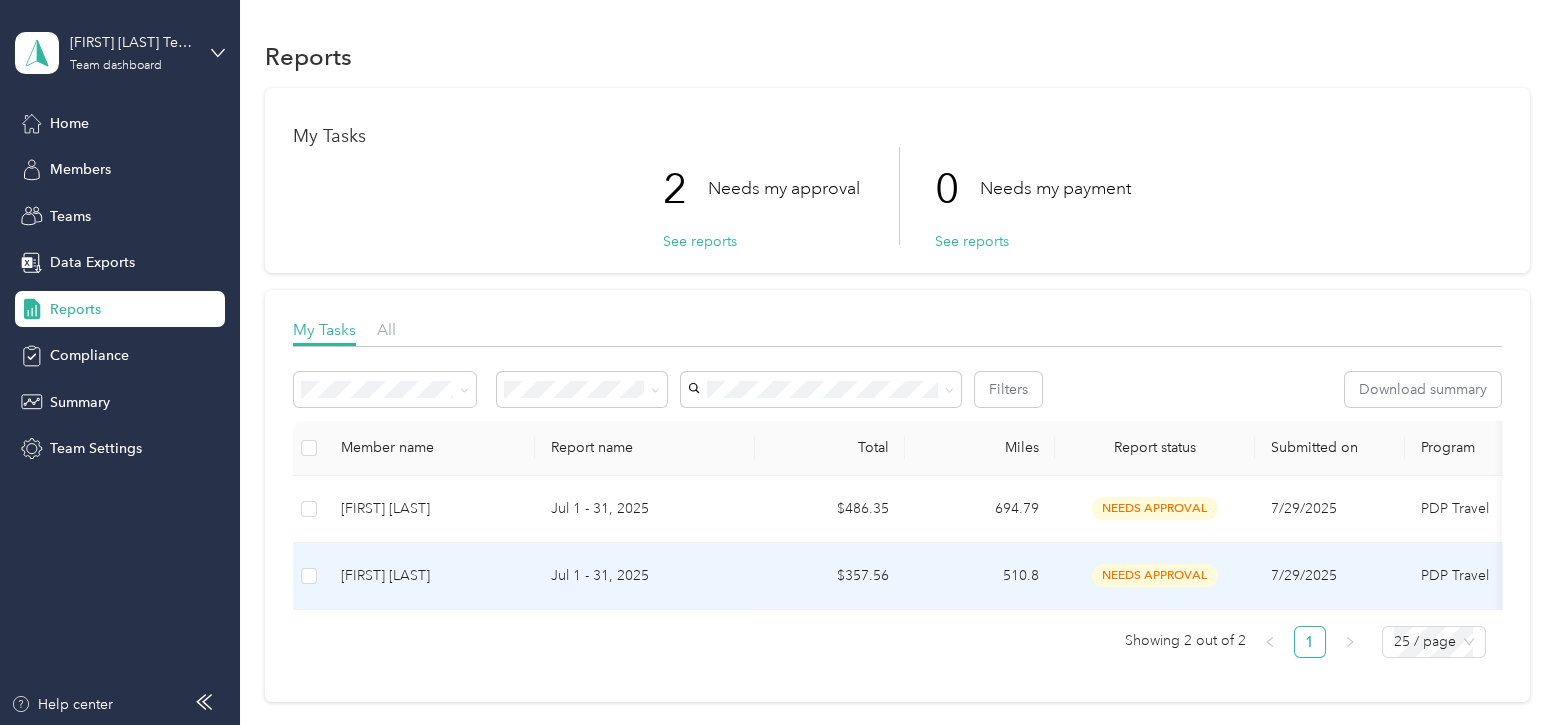 click on "Jul 1 - 31, 2025" at bounding box center (645, 576) 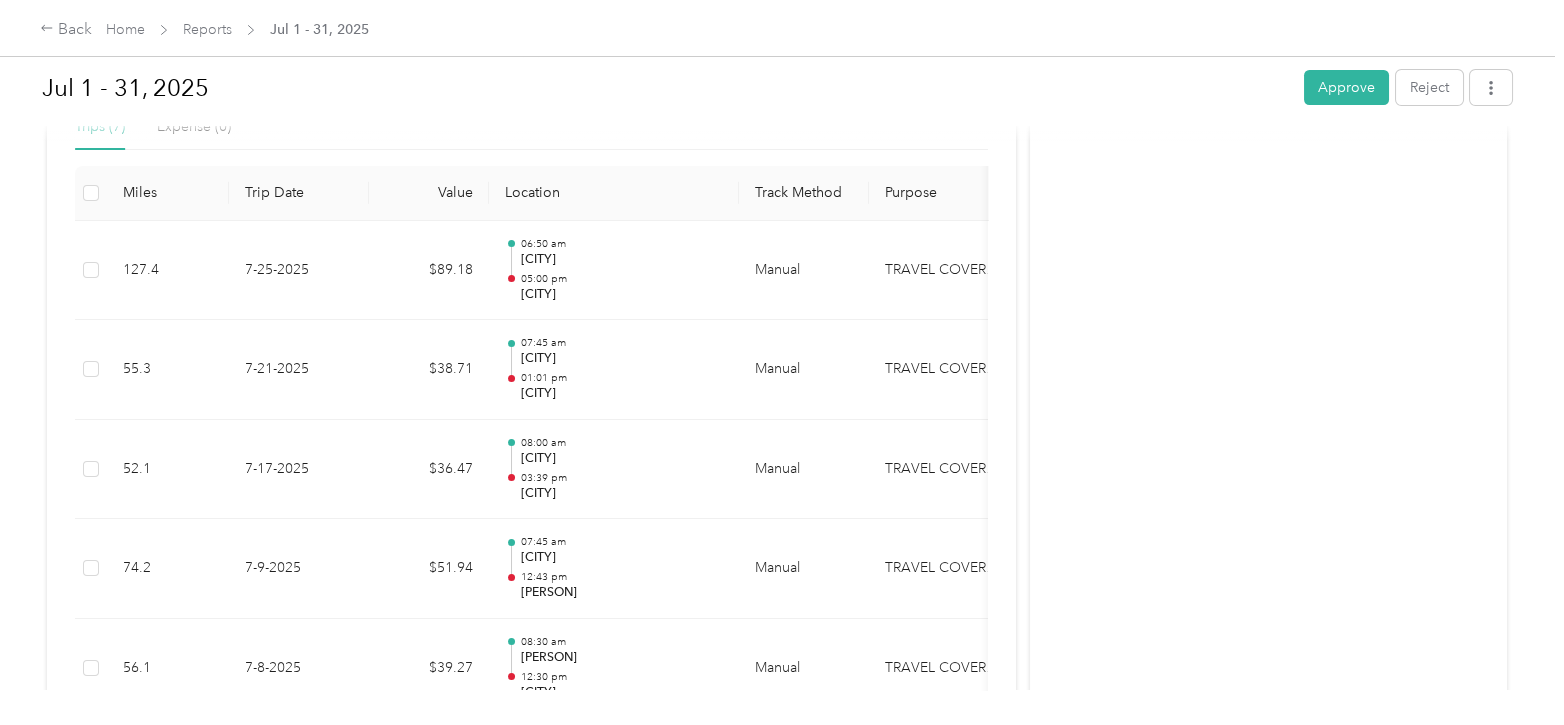 scroll, scrollTop: 380, scrollLeft: 0, axis: vertical 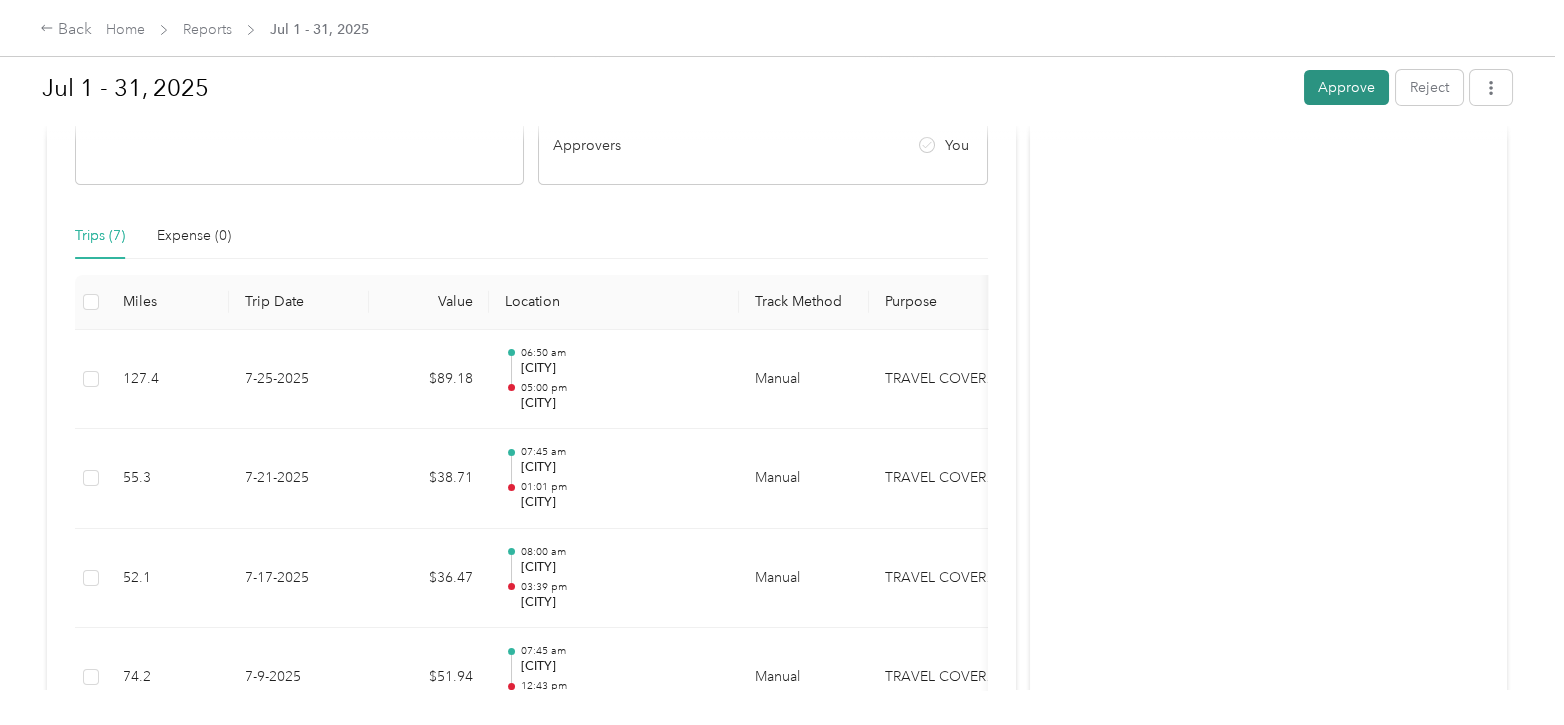 click on "Approve" at bounding box center [1346, 87] 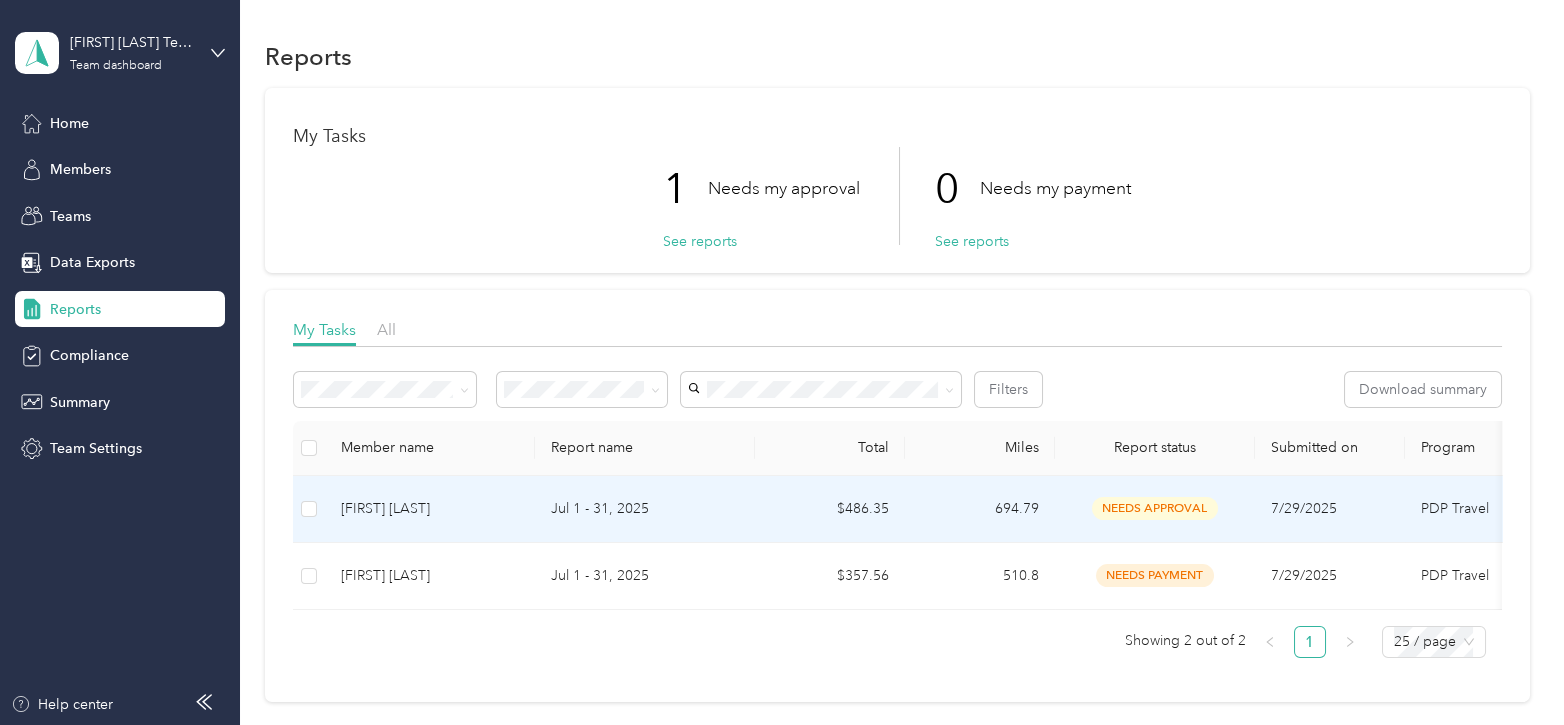 click on "Jul 1 - 31, 2025" at bounding box center [645, 509] 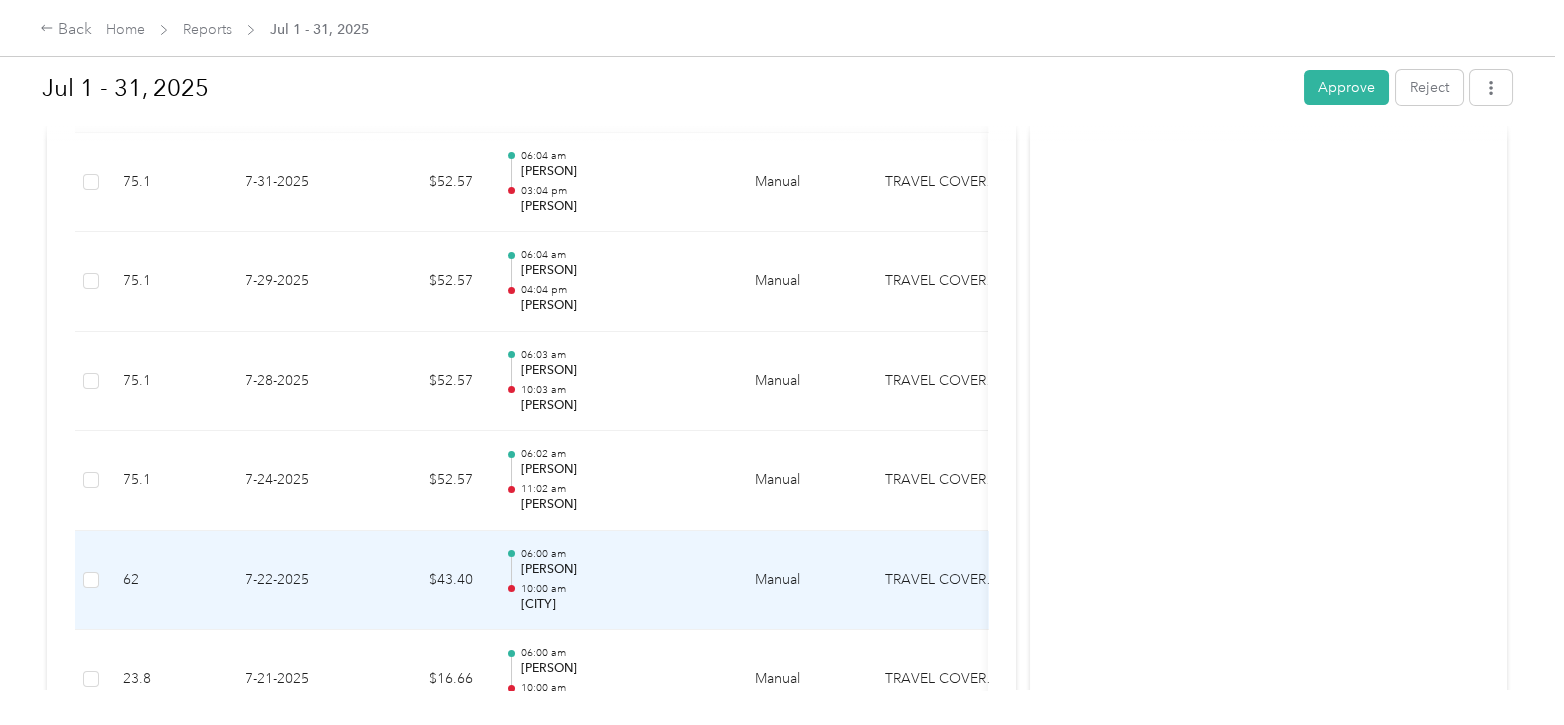 scroll, scrollTop: 177, scrollLeft: 0, axis: vertical 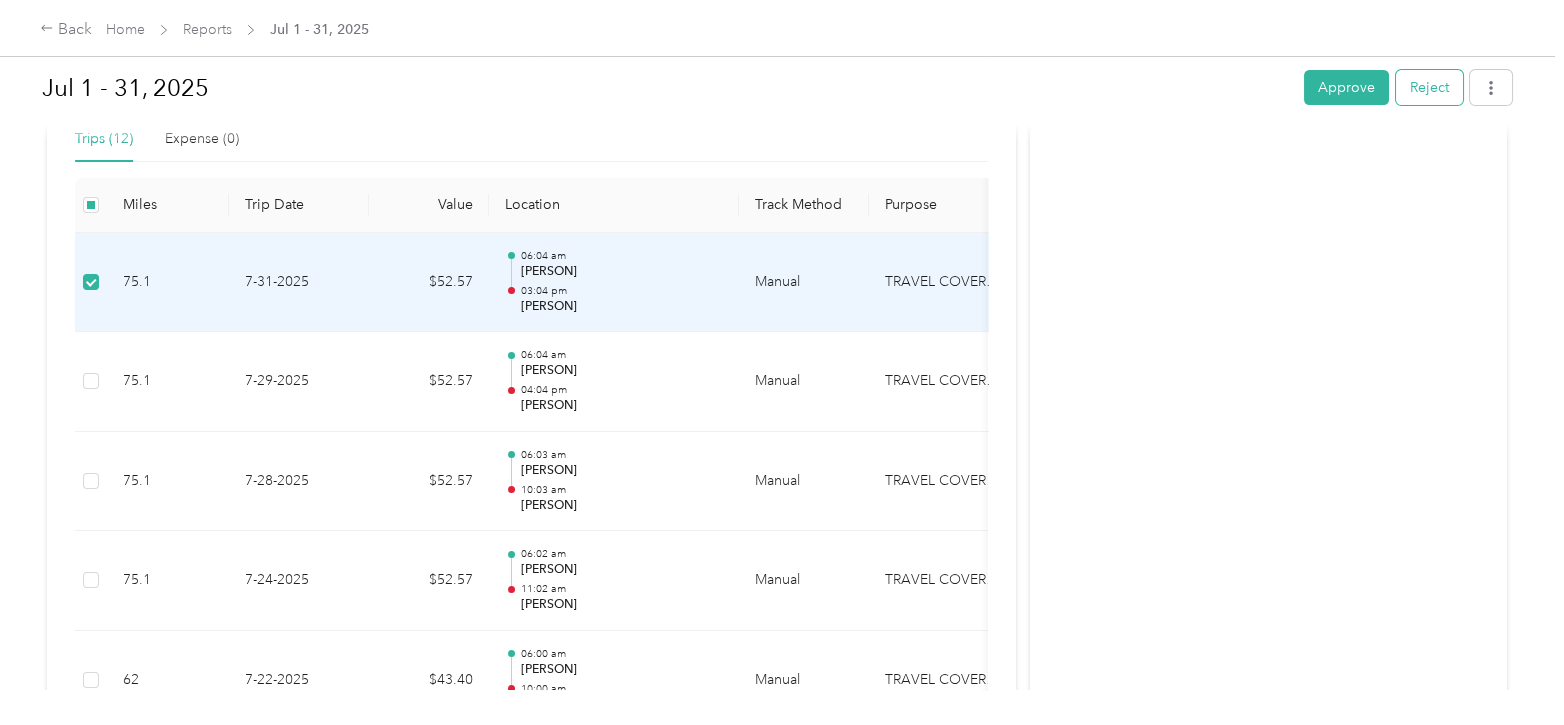 click on "Reject" at bounding box center (1429, 87) 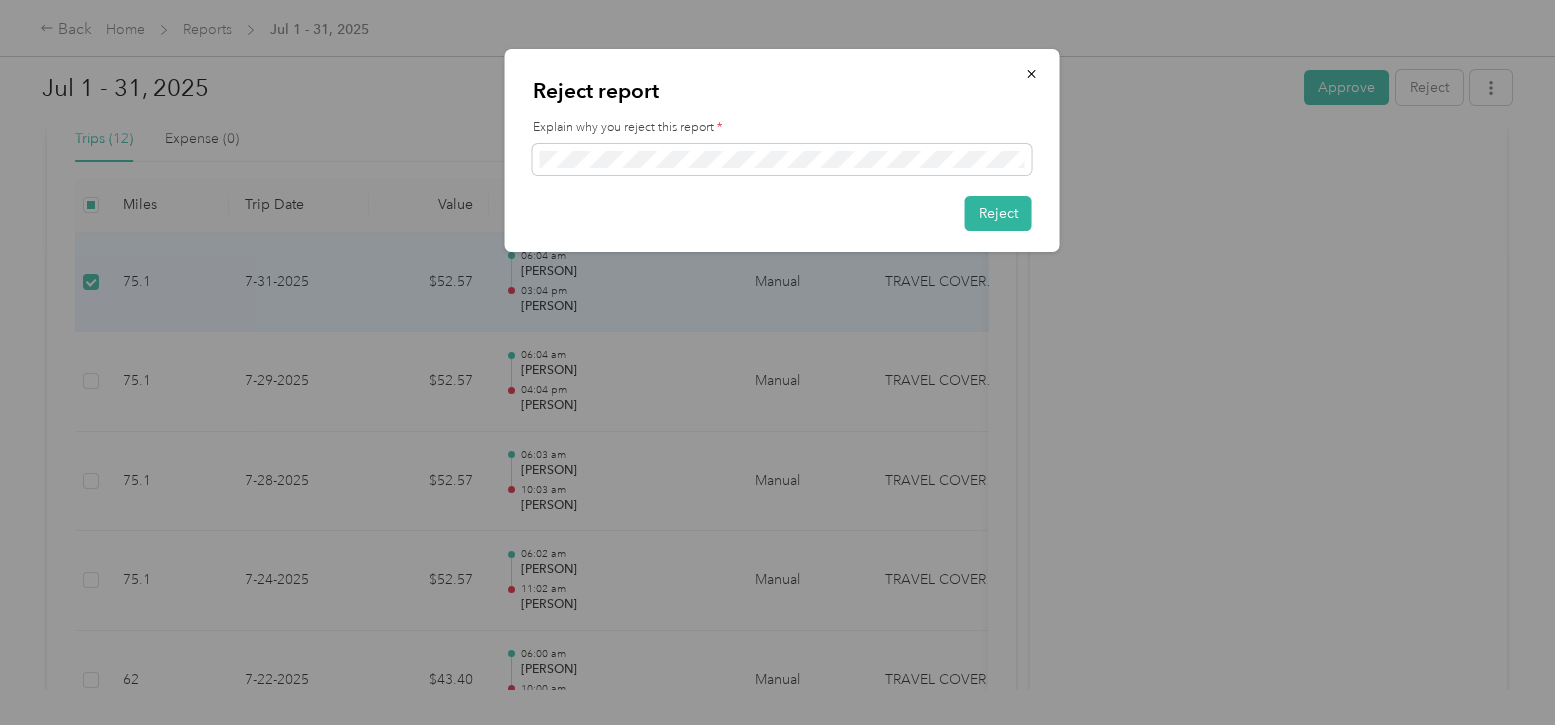 click on "Reject report Explain why you reject this report   * Reject" at bounding box center [782, 150] 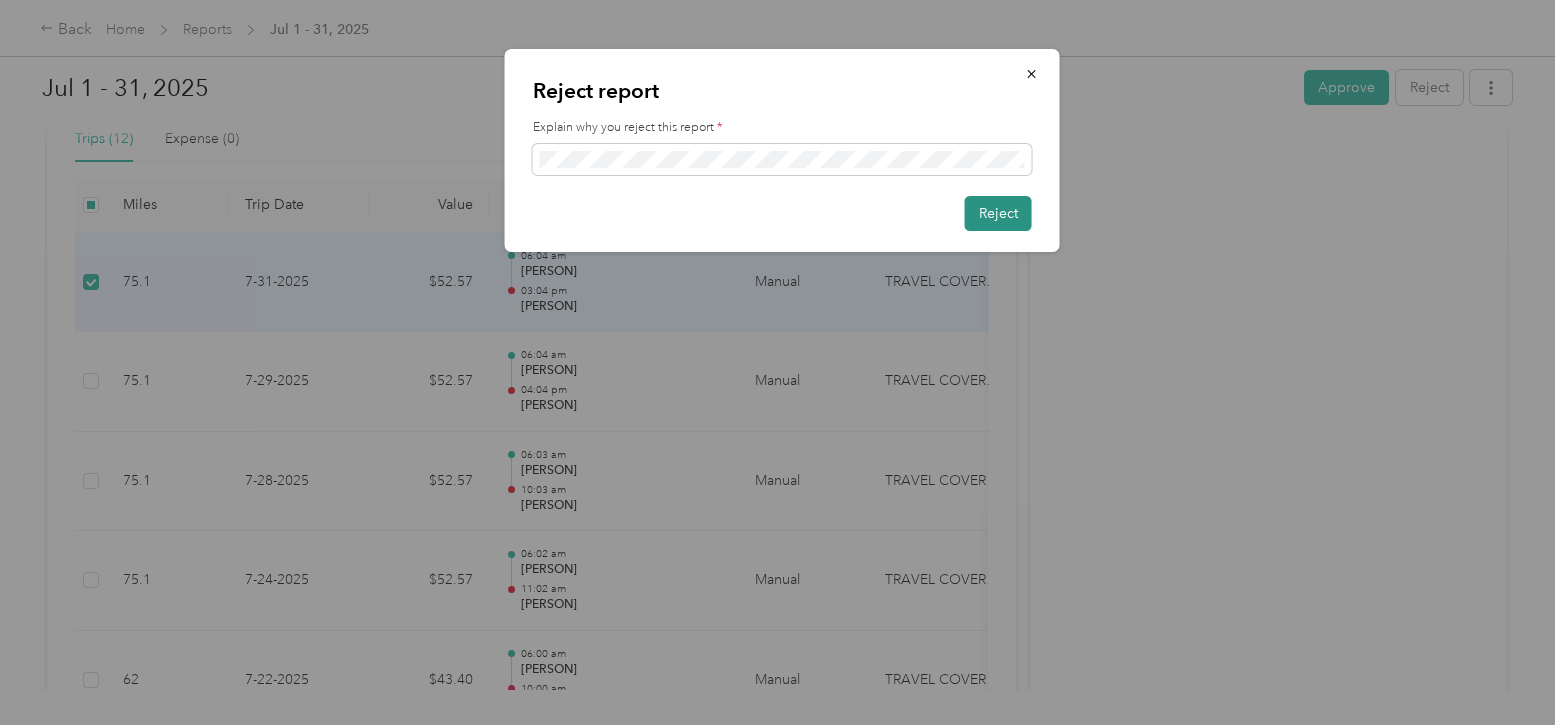 click on "Reject" at bounding box center [998, 213] 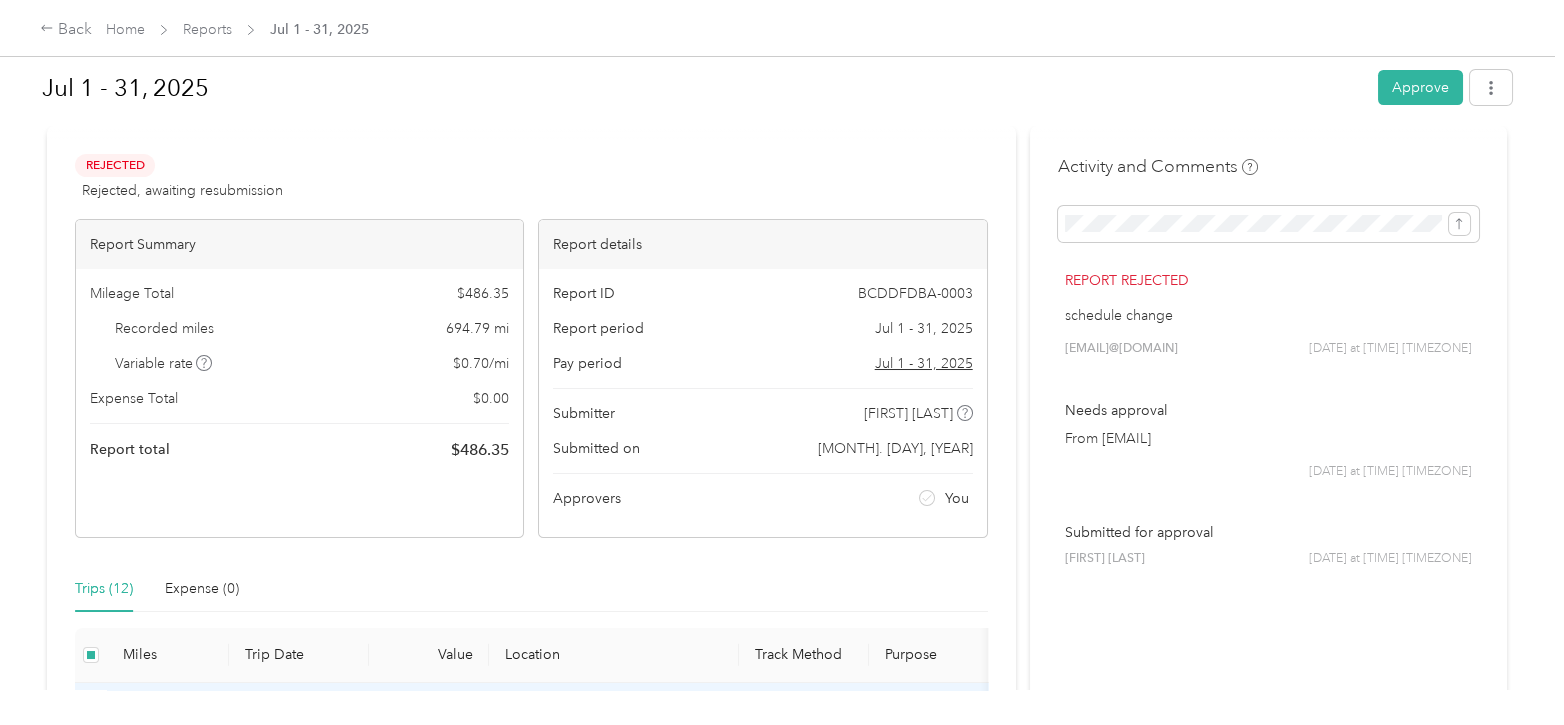 scroll, scrollTop: 0, scrollLeft: 0, axis: both 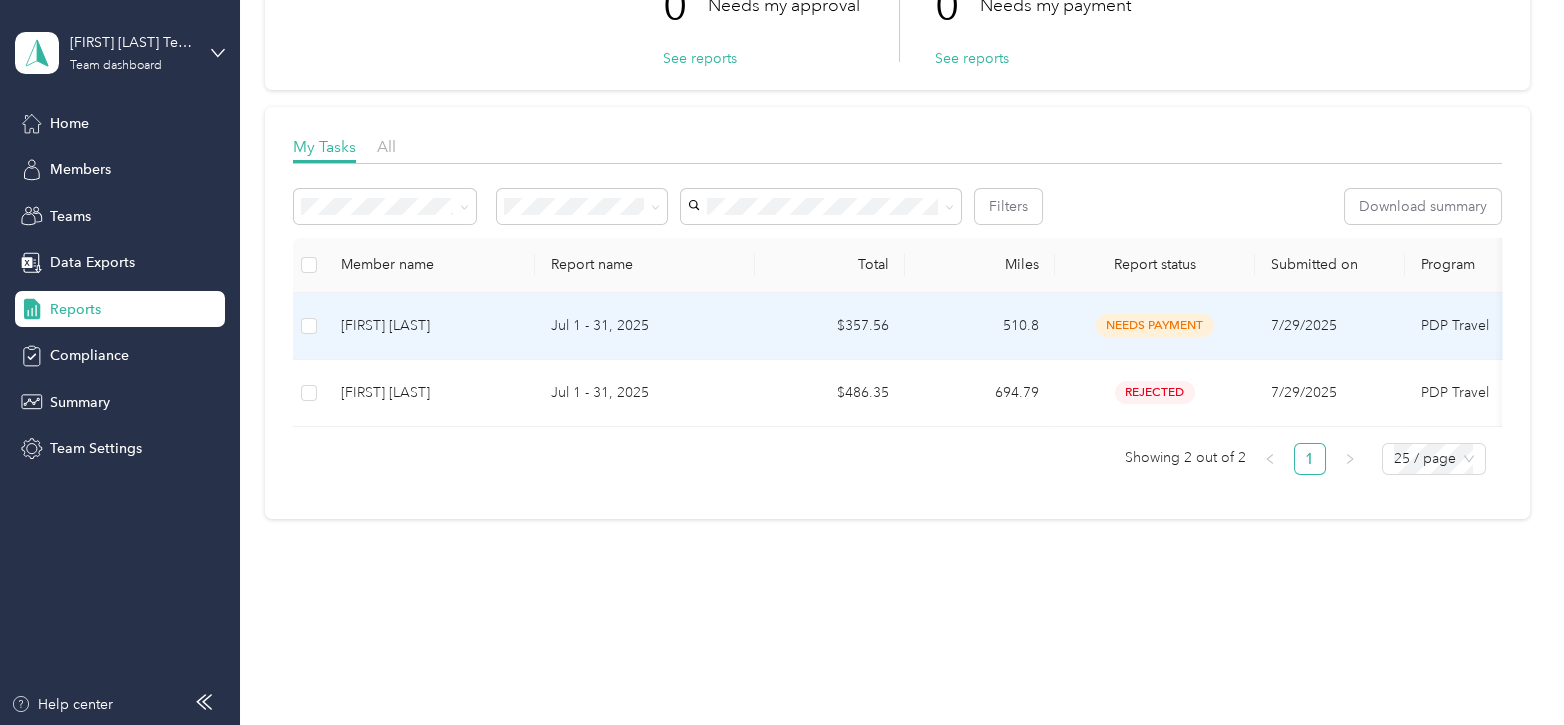 click on "[FIRST] [LAST]" at bounding box center (430, 326) 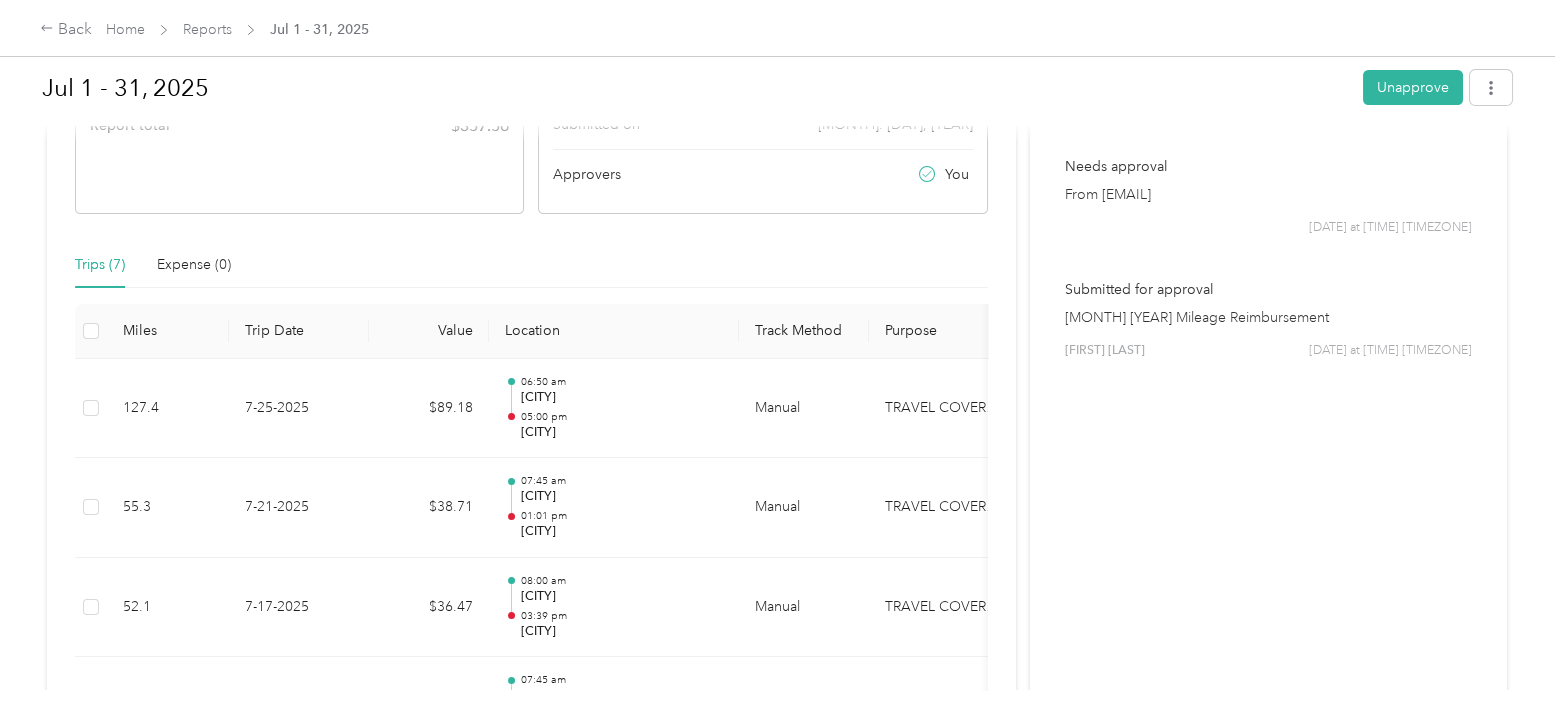 scroll, scrollTop: 280, scrollLeft: 0, axis: vertical 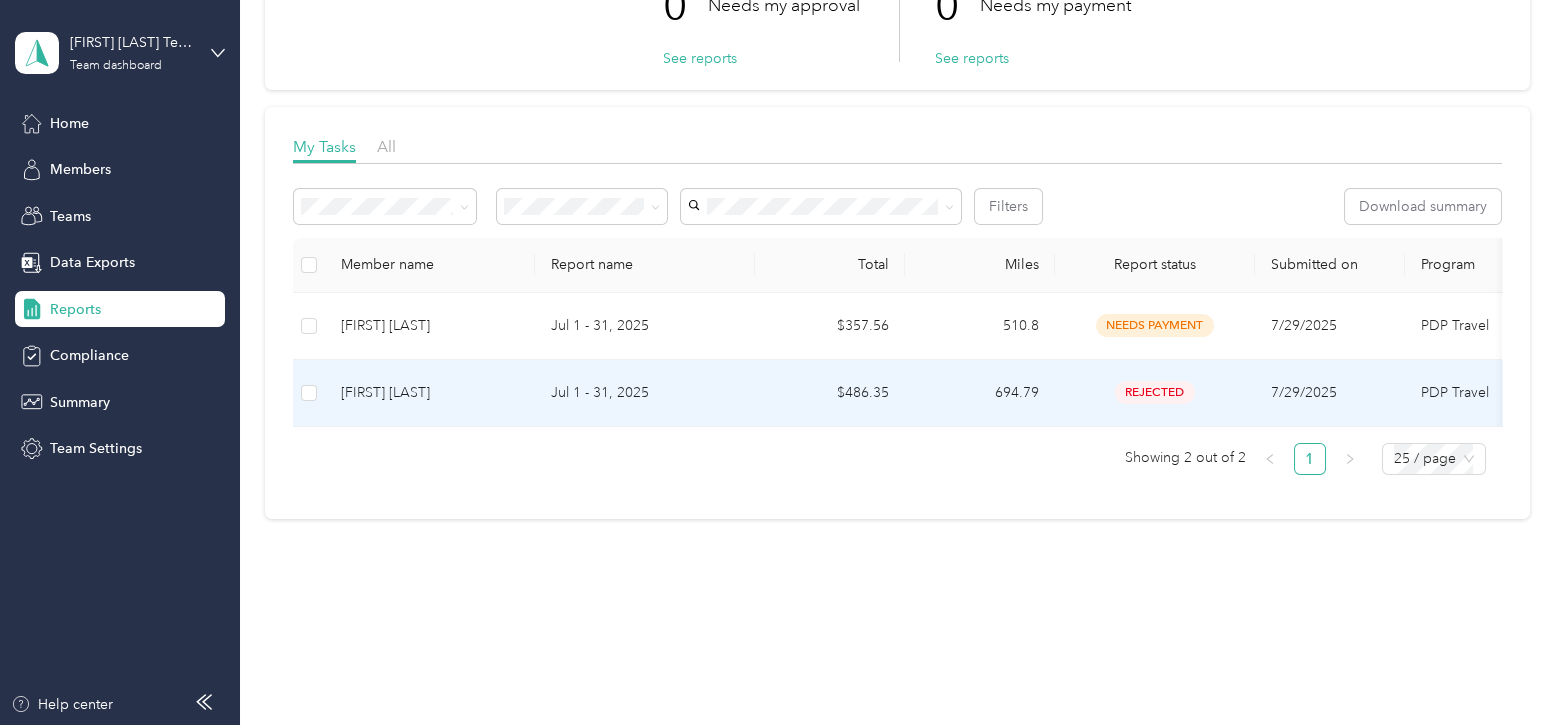 click on "Jul 1 - 31, 2025" at bounding box center [645, 393] 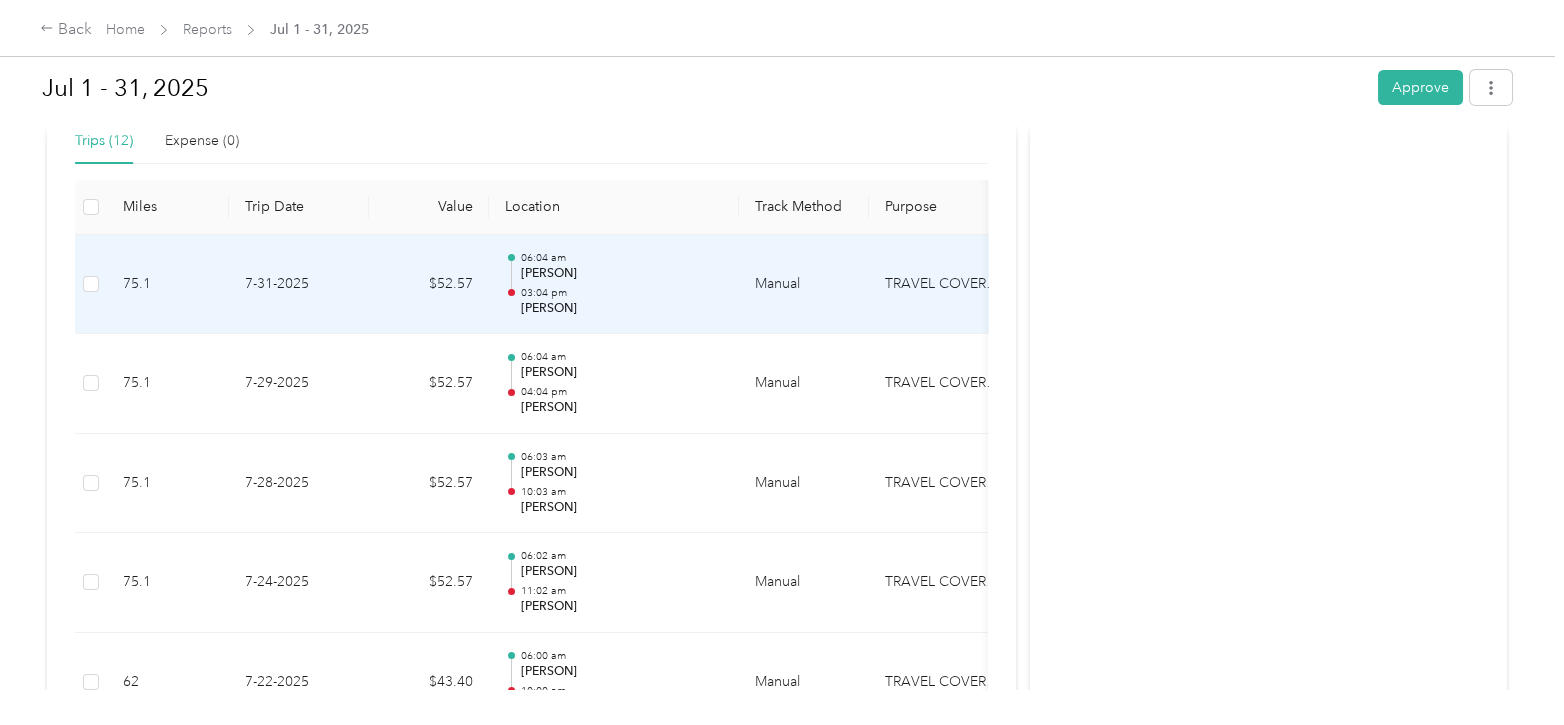 scroll, scrollTop: 477, scrollLeft: 0, axis: vertical 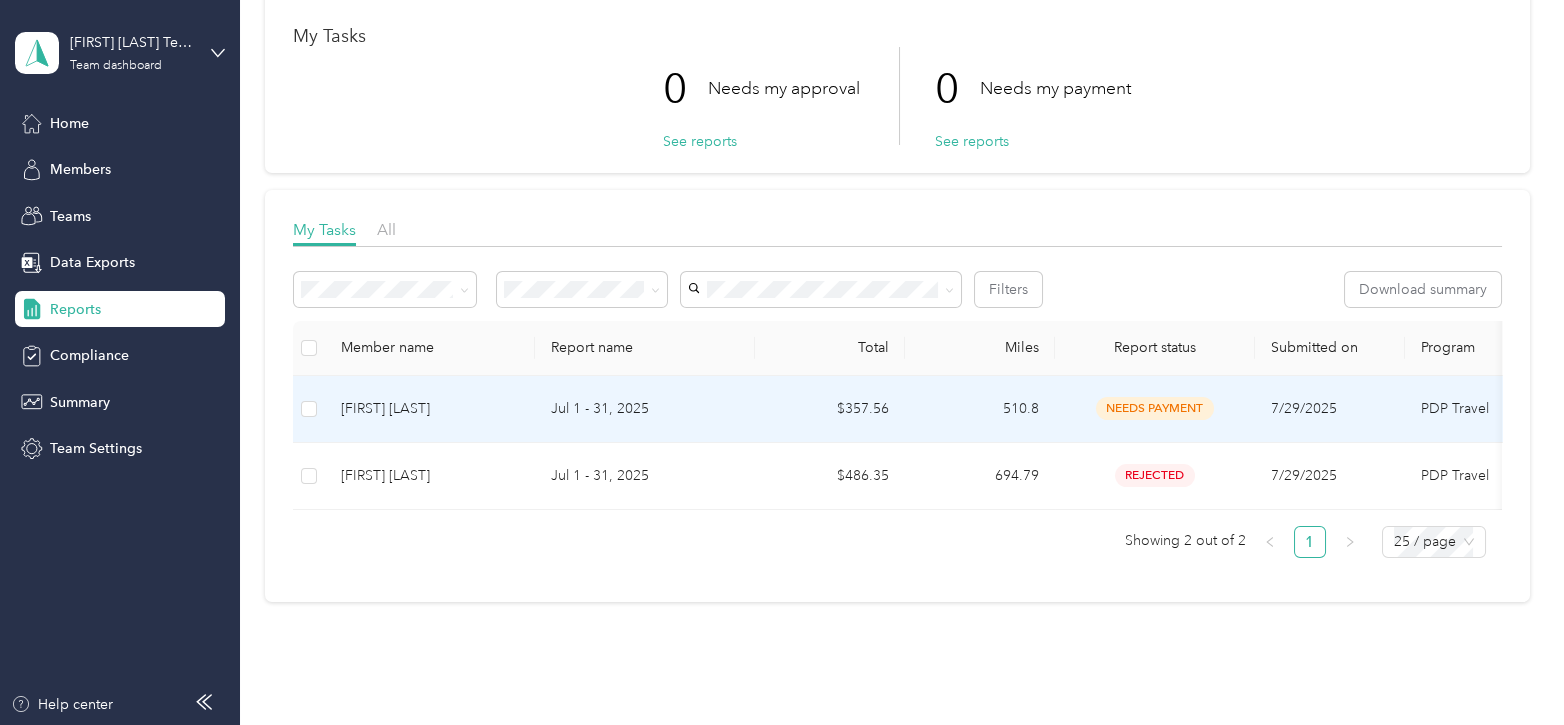 click on "Jul 1 - 31, 2025" at bounding box center (645, 409) 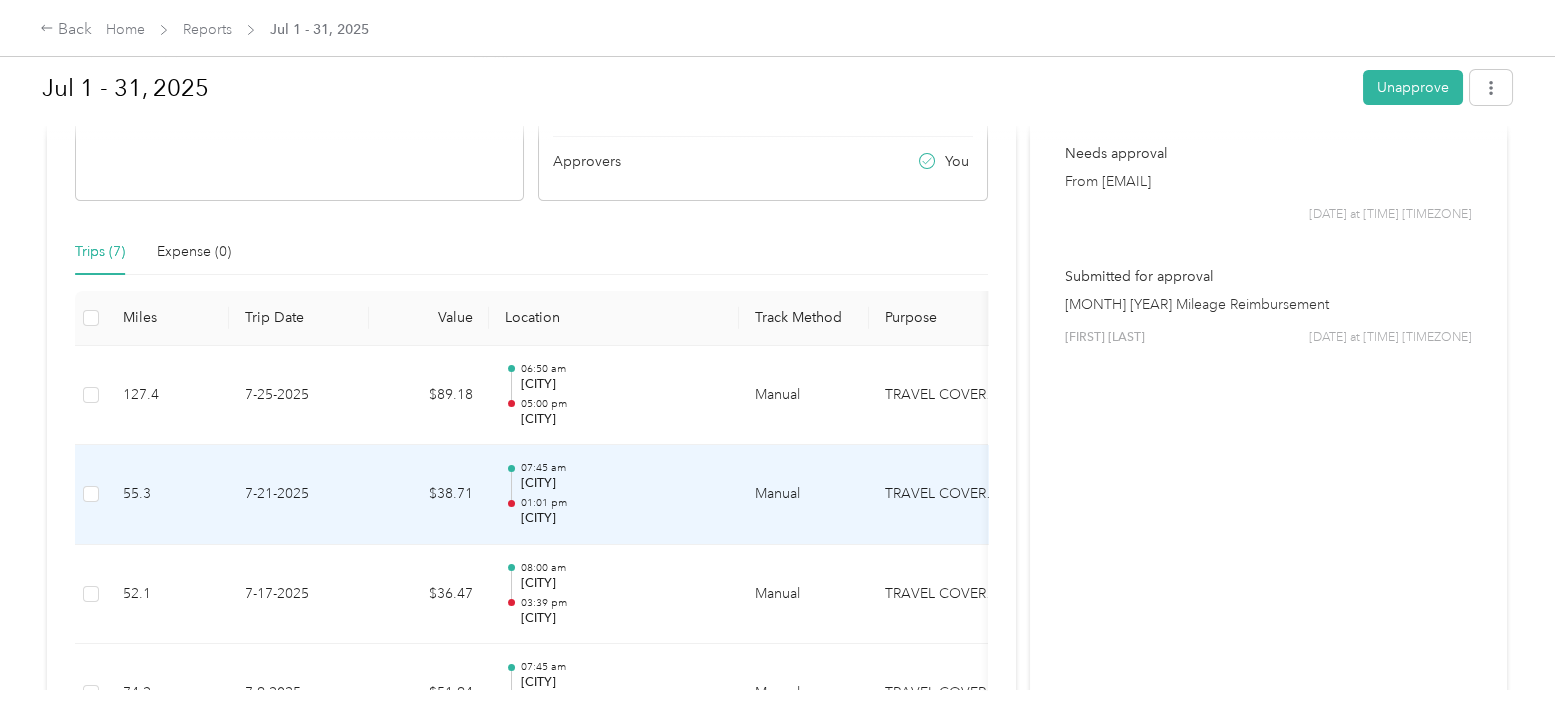 scroll, scrollTop: 400, scrollLeft: 0, axis: vertical 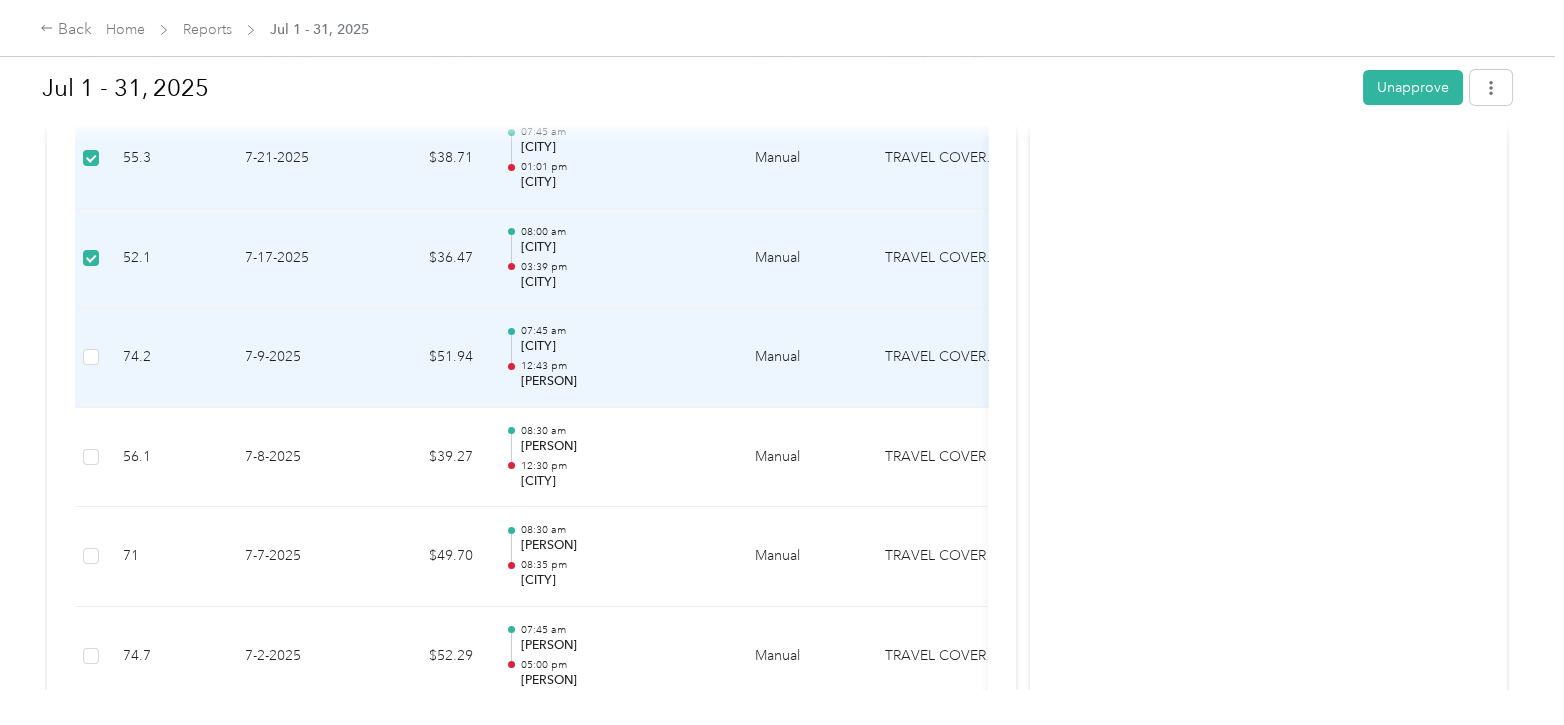 click at bounding box center [91, 358] 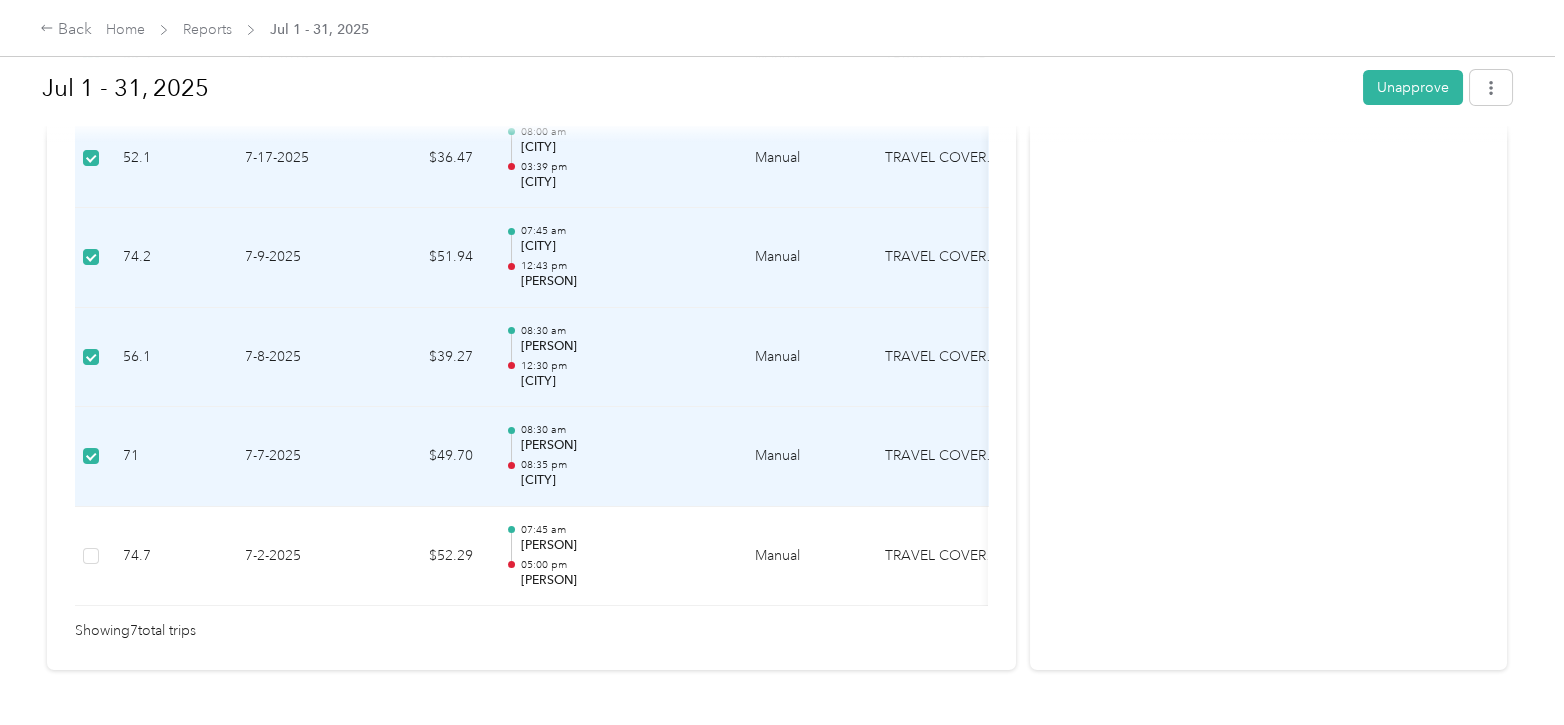 scroll, scrollTop: 880, scrollLeft: 0, axis: vertical 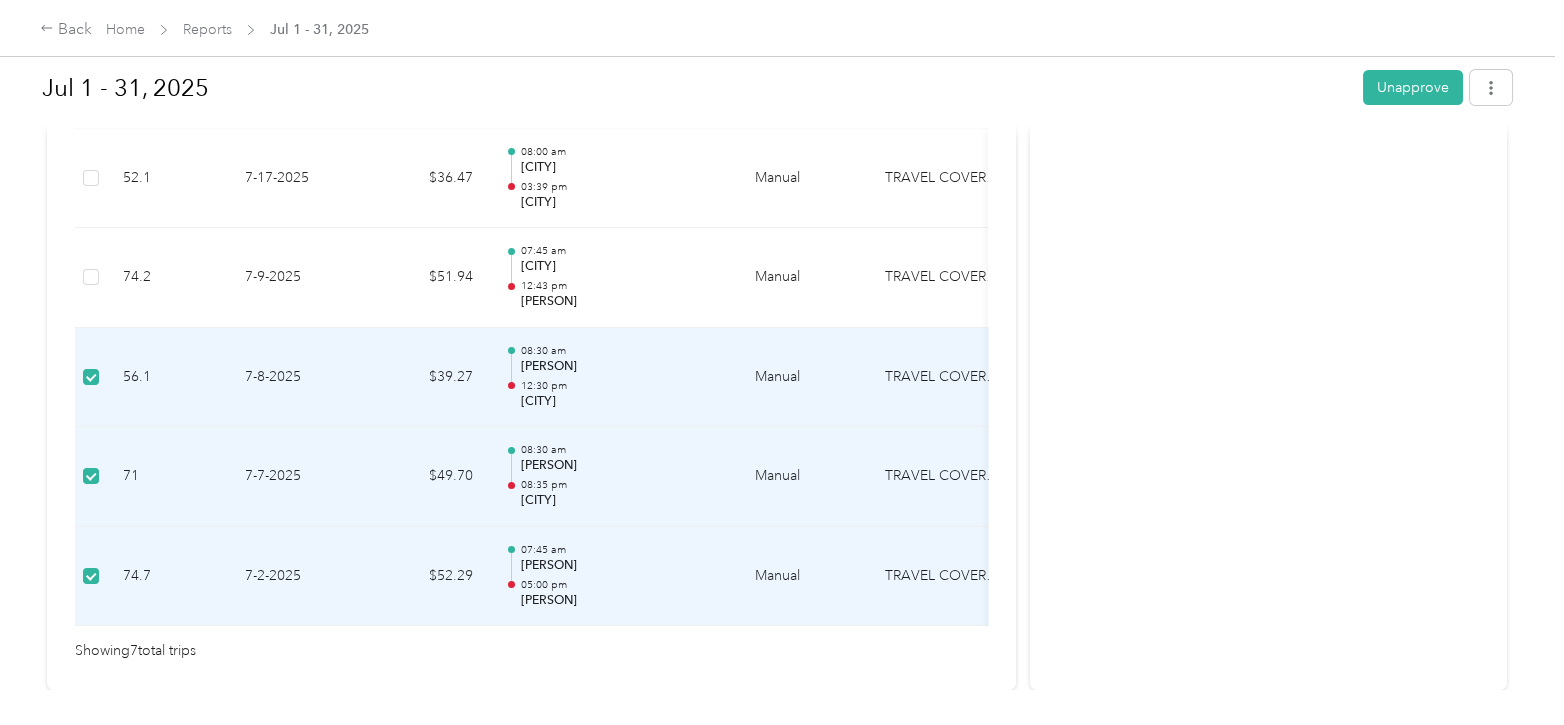 click at bounding box center (91, 378) 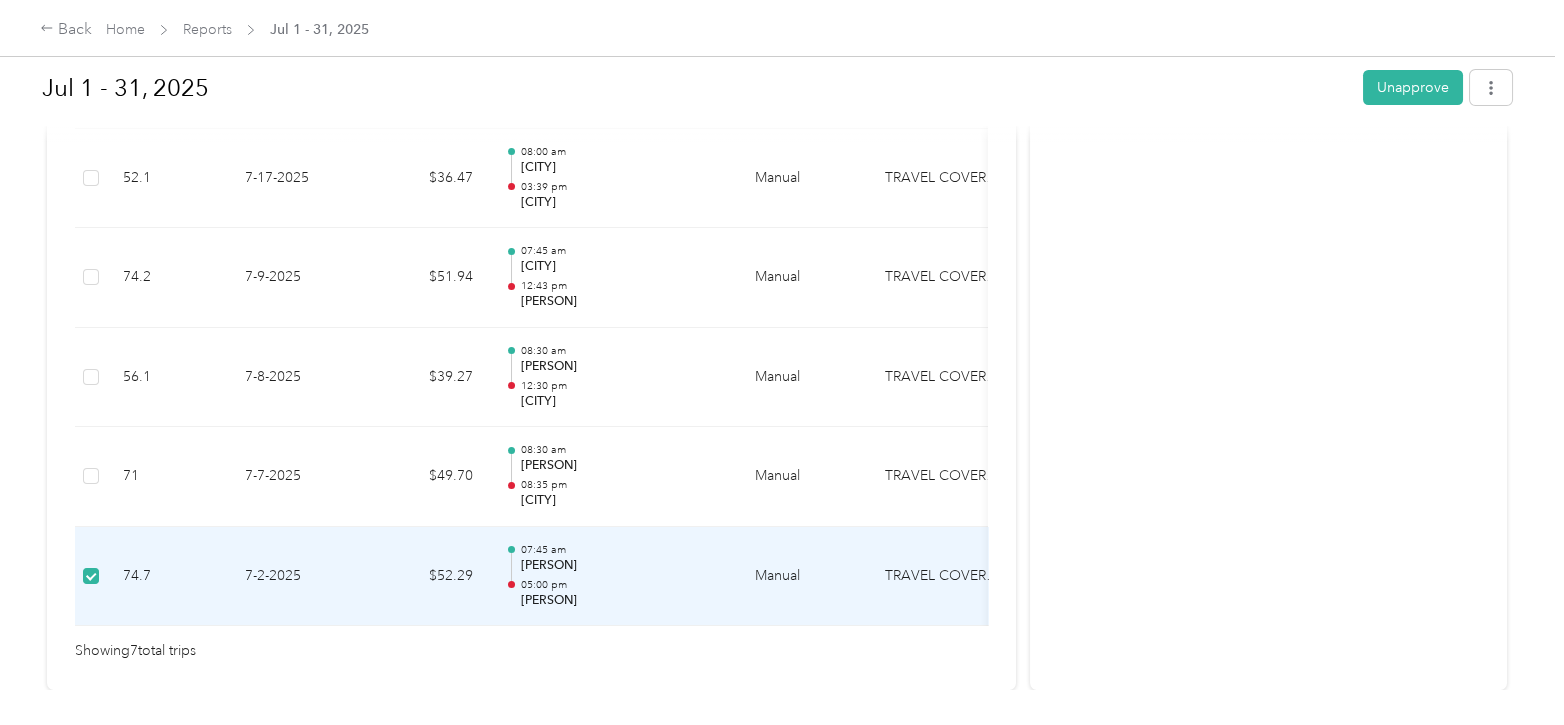 click at bounding box center (91, 577) 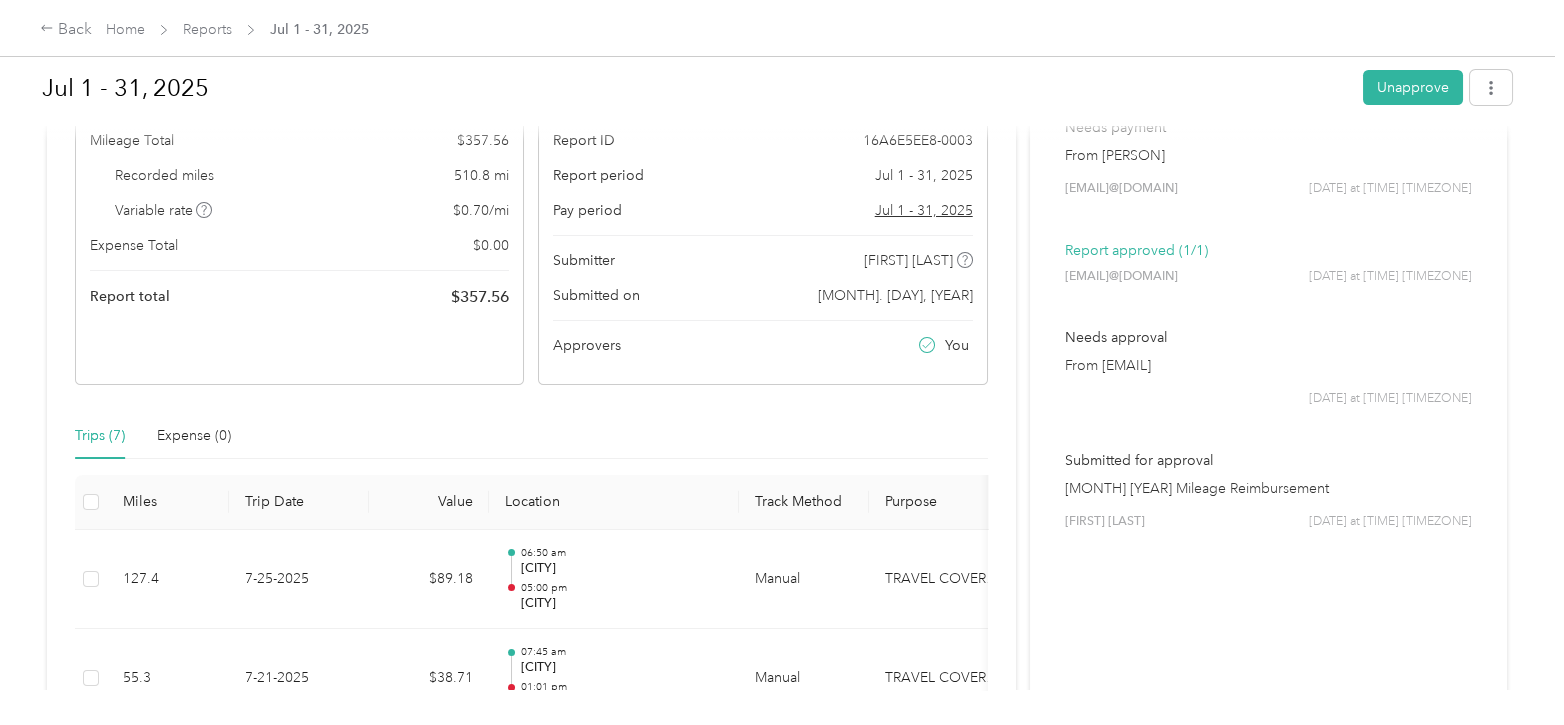 scroll, scrollTop: 80, scrollLeft: 0, axis: vertical 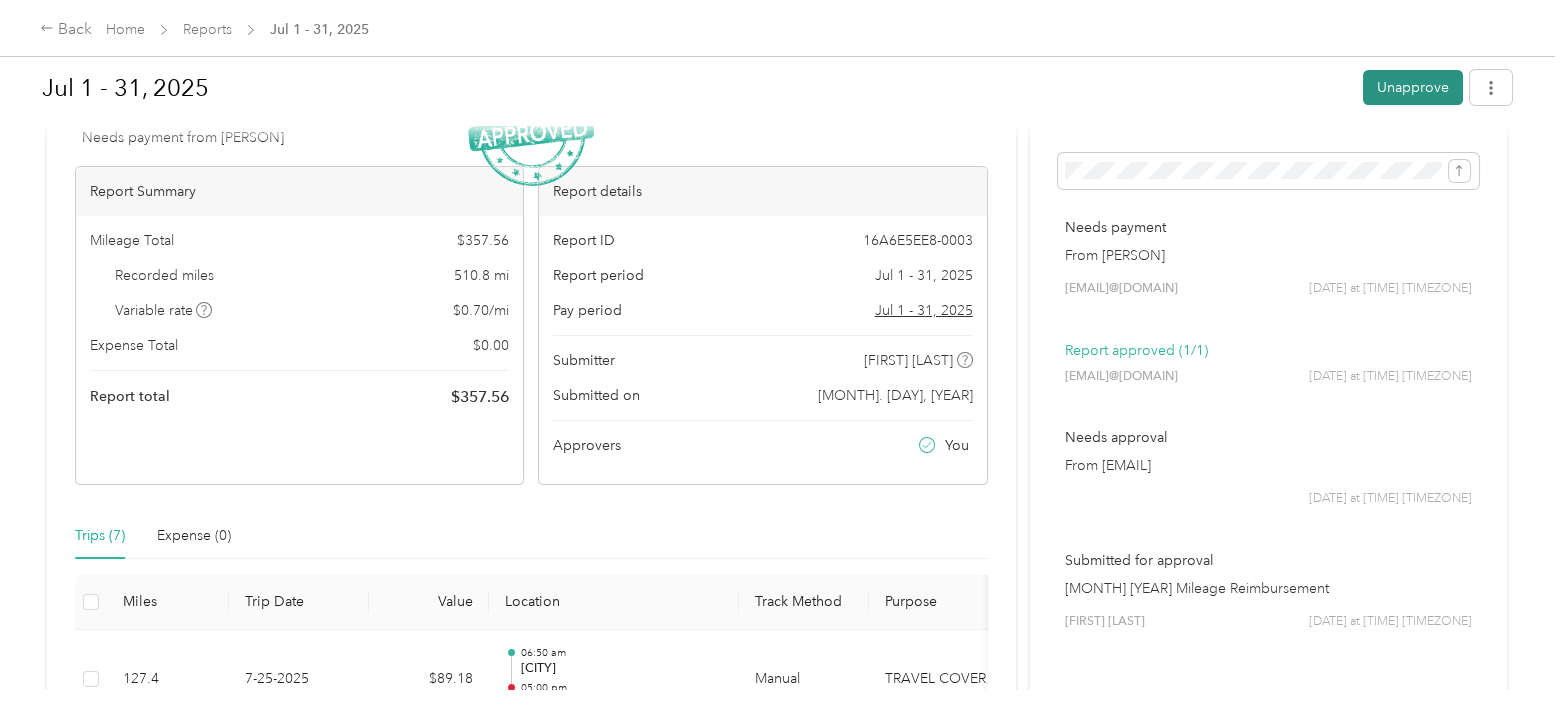 click on "Unapprove" at bounding box center [1413, 87] 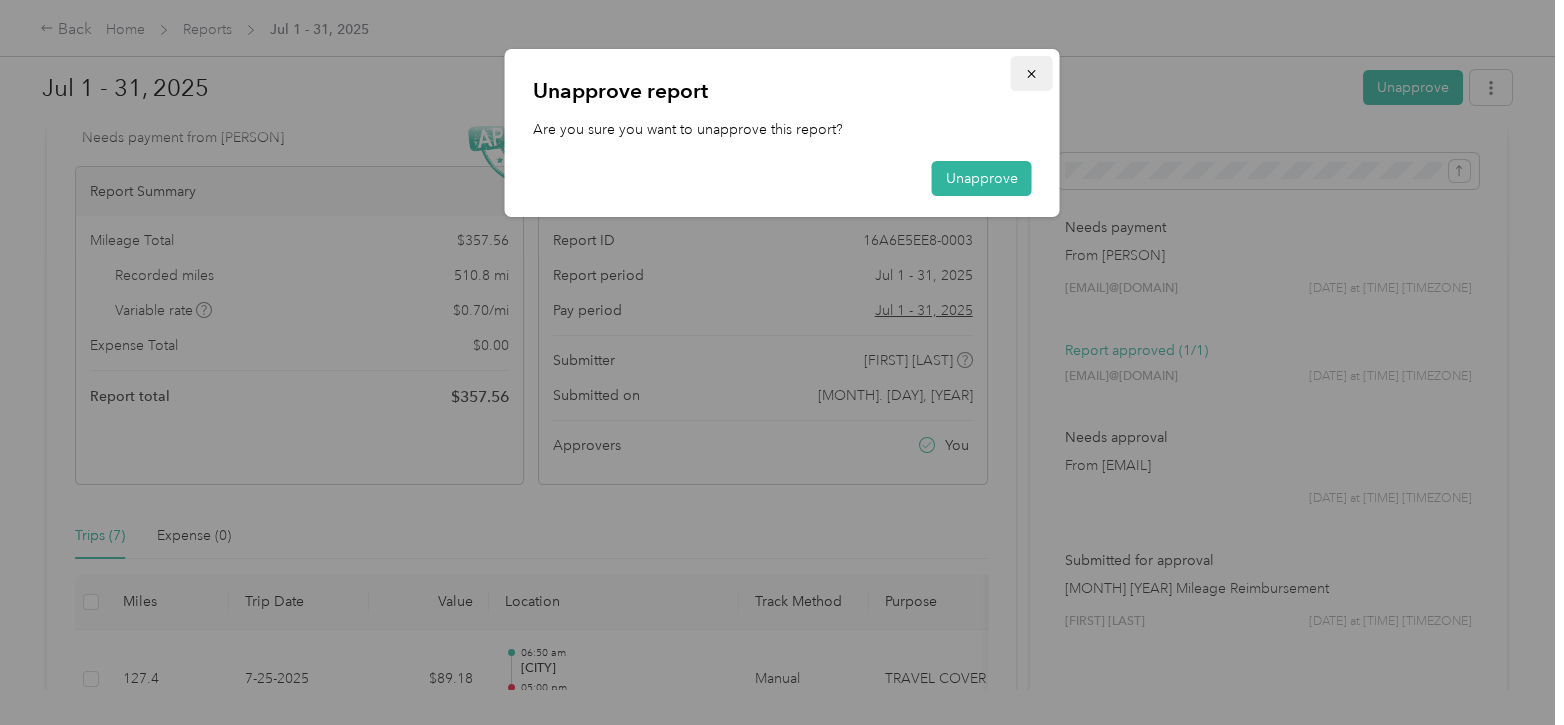 click 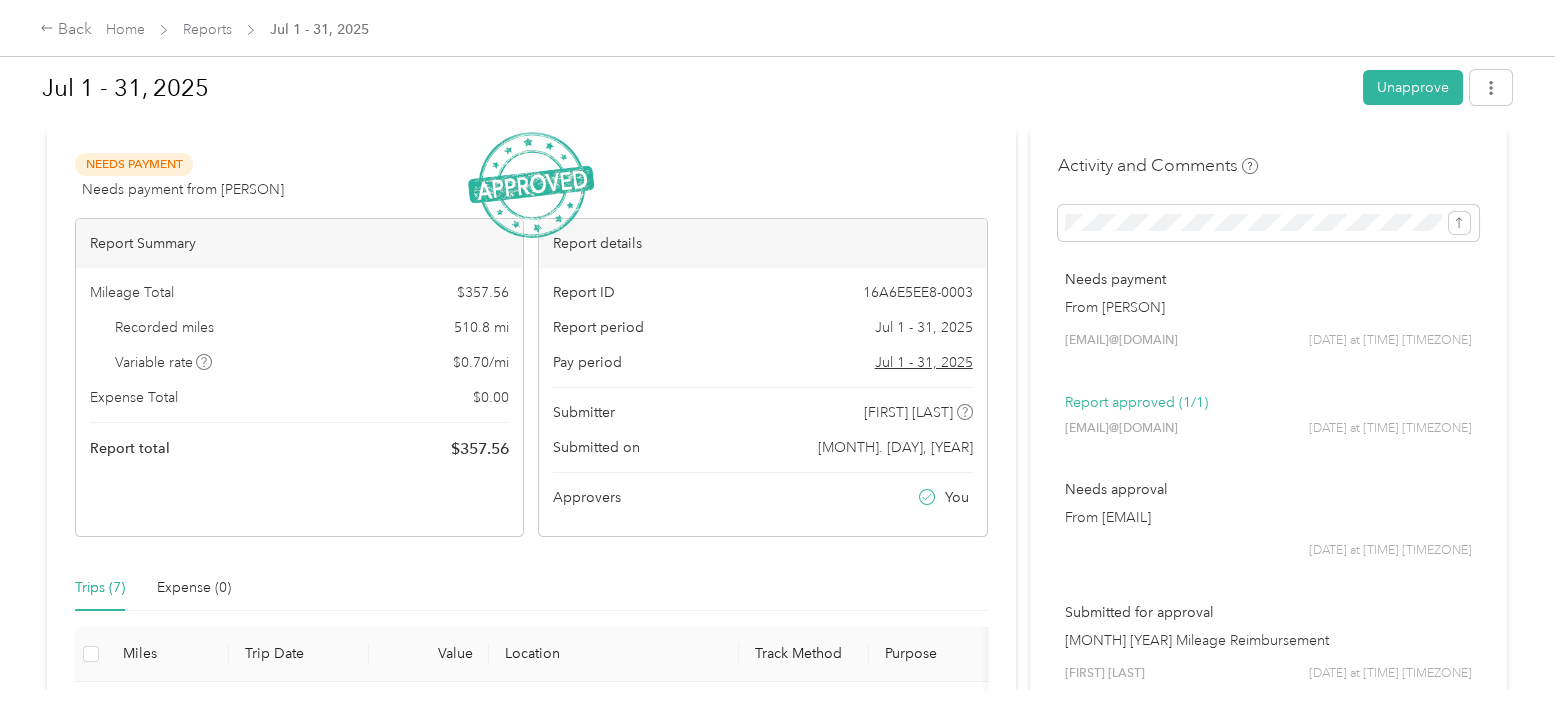 scroll, scrollTop: 0, scrollLeft: 0, axis: both 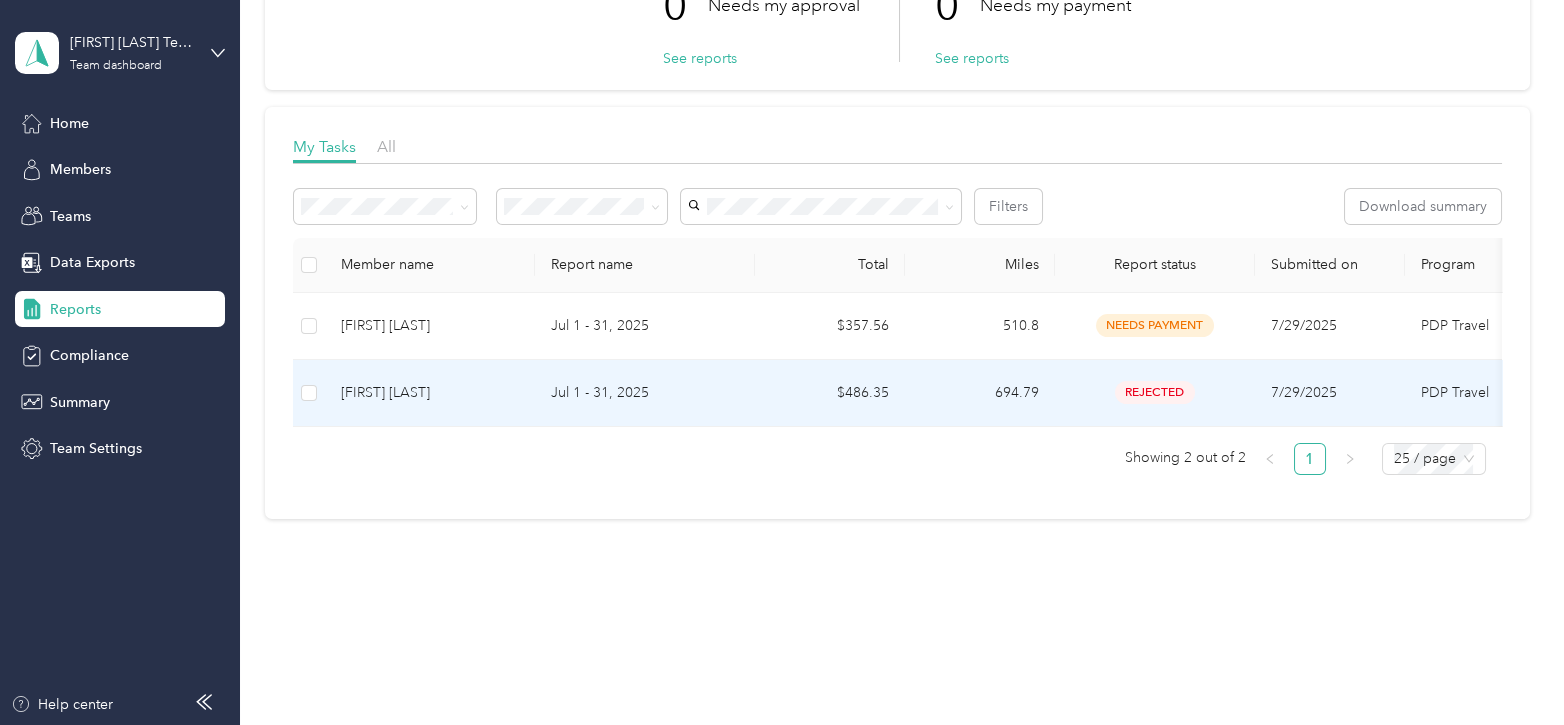 click on "Jul 1 - 31, 2025" at bounding box center (645, 393) 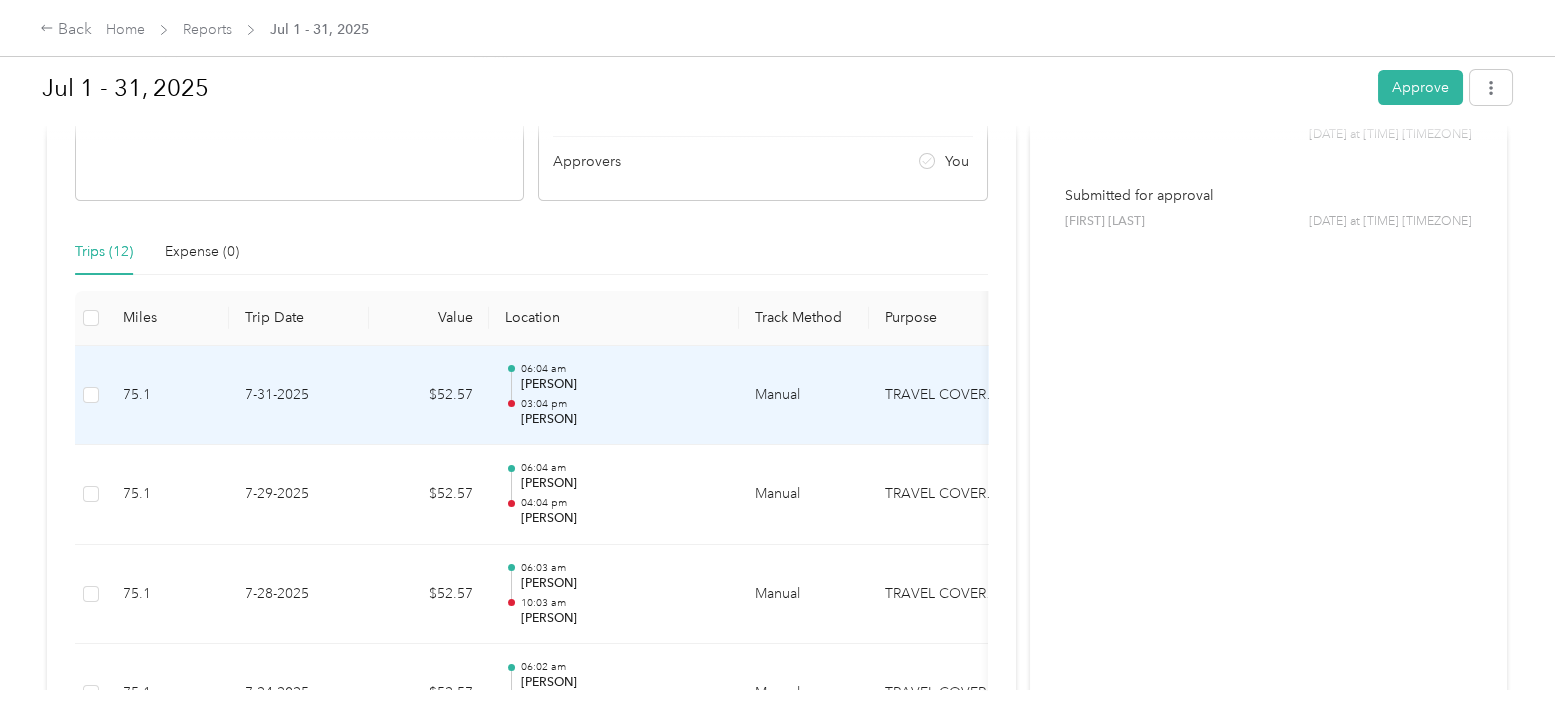 scroll, scrollTop: 400, scrollLeft: 0, axis: vertical 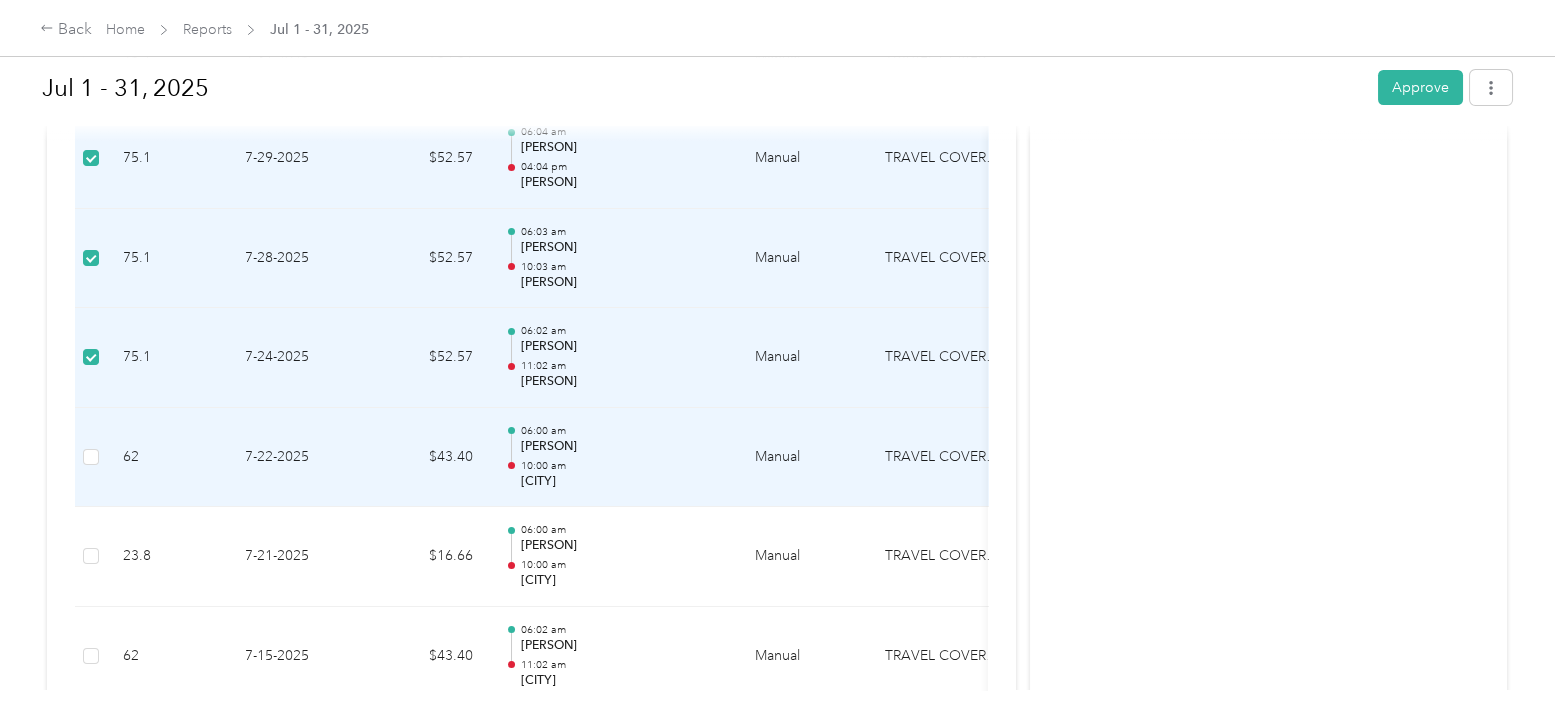 click at bounding box center (91, 458) 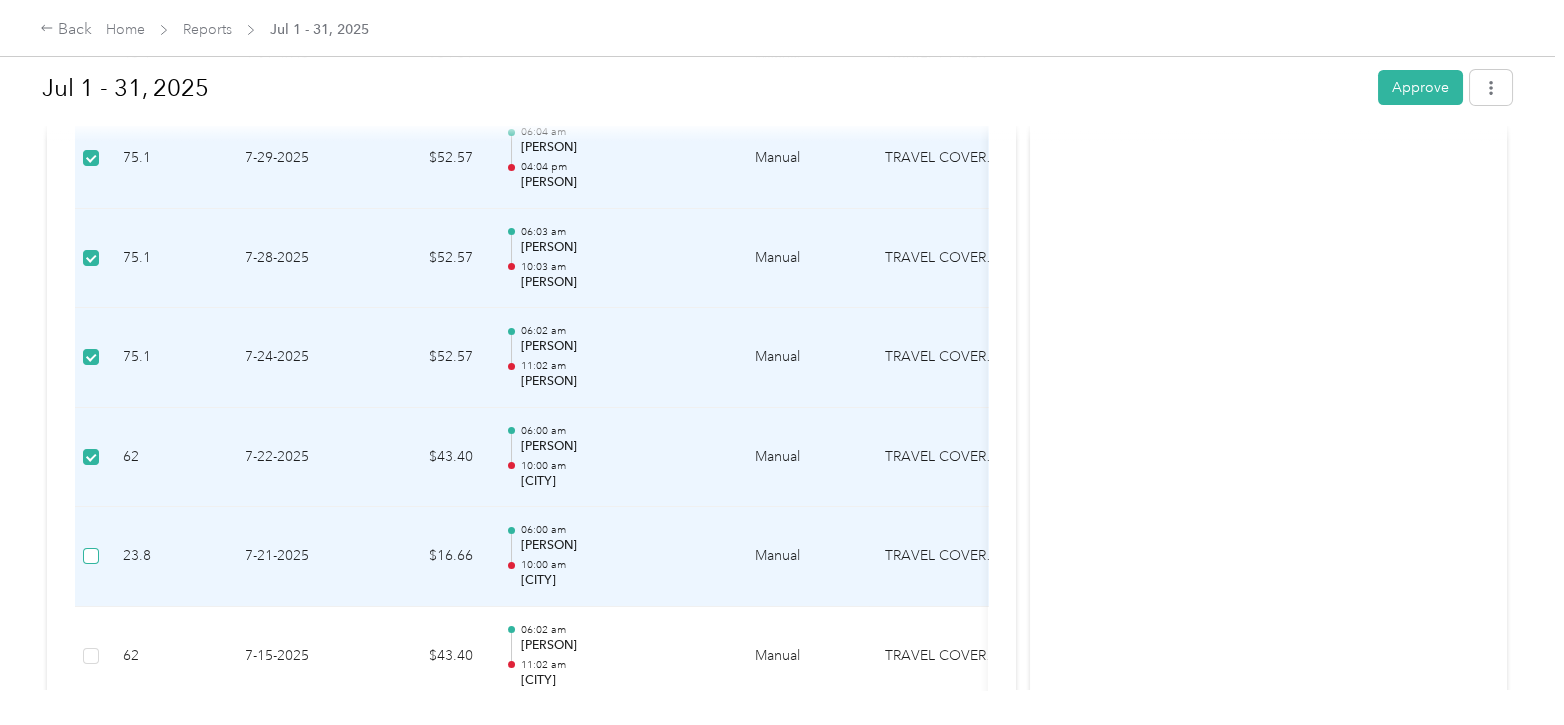 click at bounding box center [91, 556] 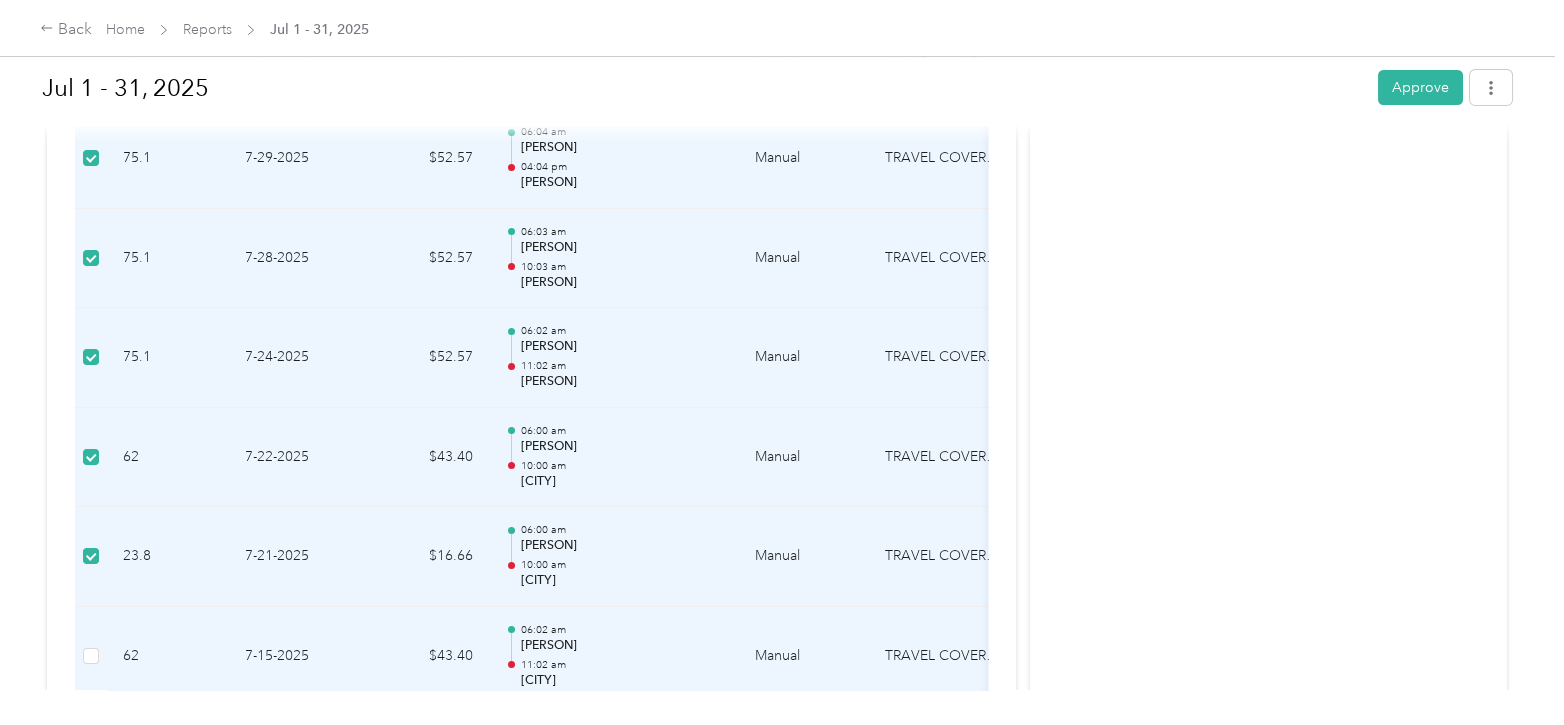 scroll, scrollTop: 800, scrollLeft: 0, axis: vertical 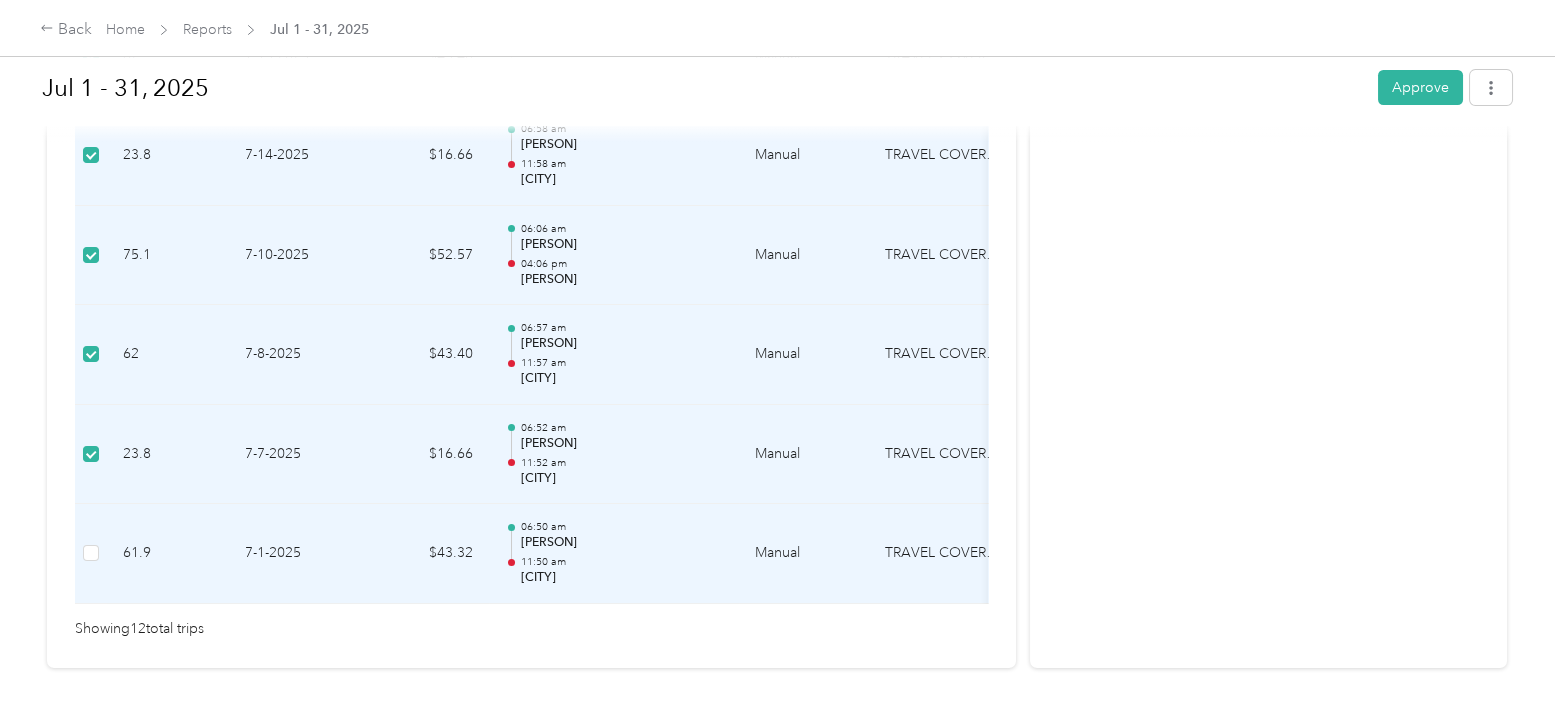 click at bounding box center (91, 554) 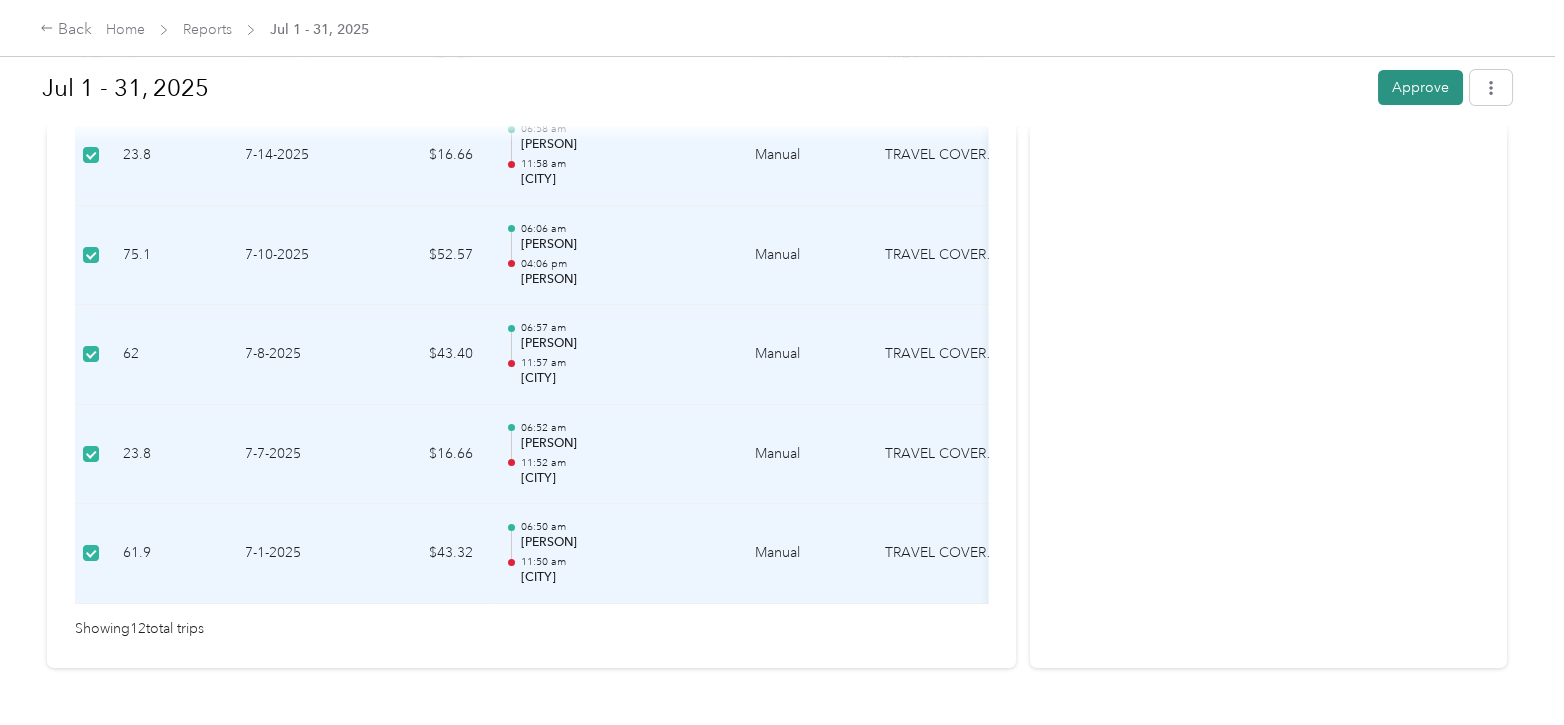 click on "Approve" at bounding box center (1420, 87) 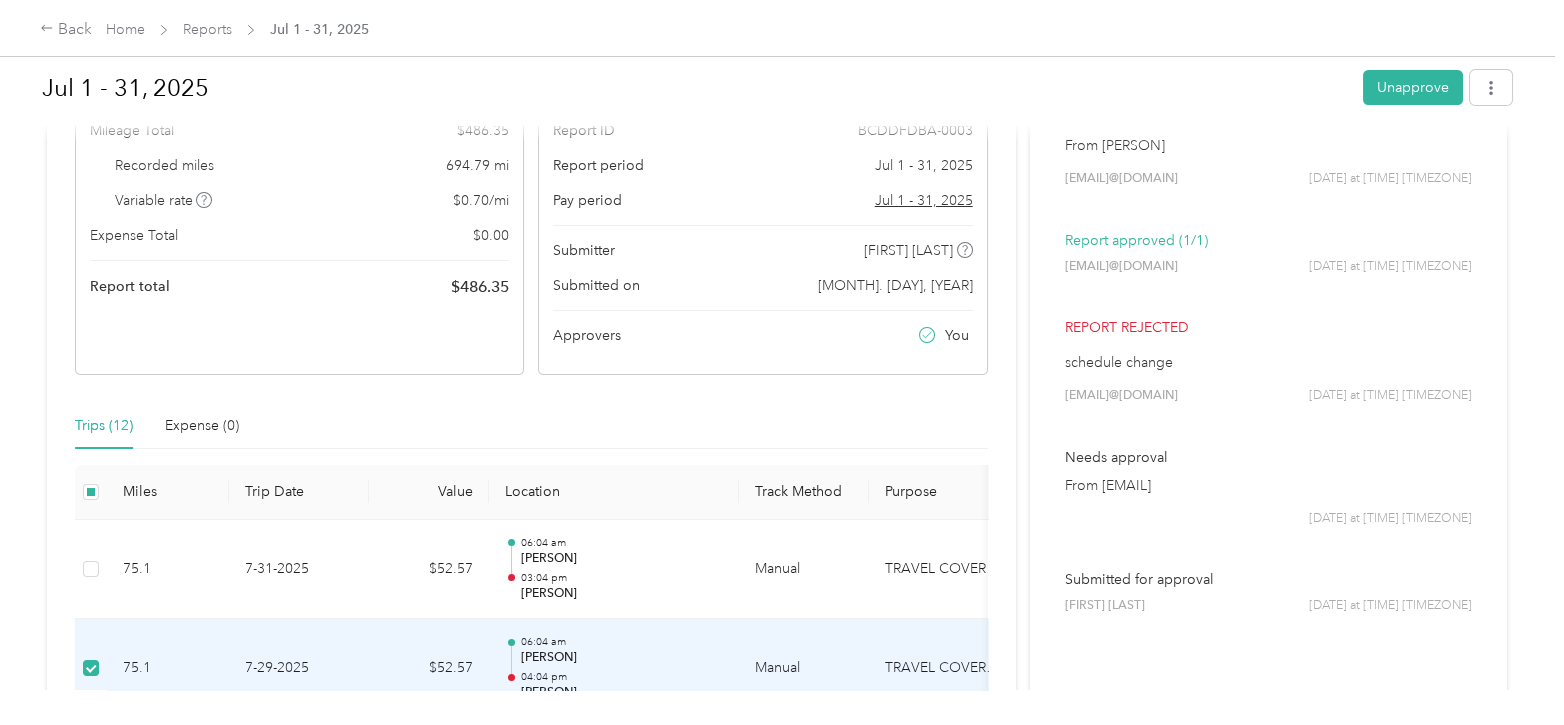 scroll, scrollTop: 0, scrollLeft: 0, axis: both 